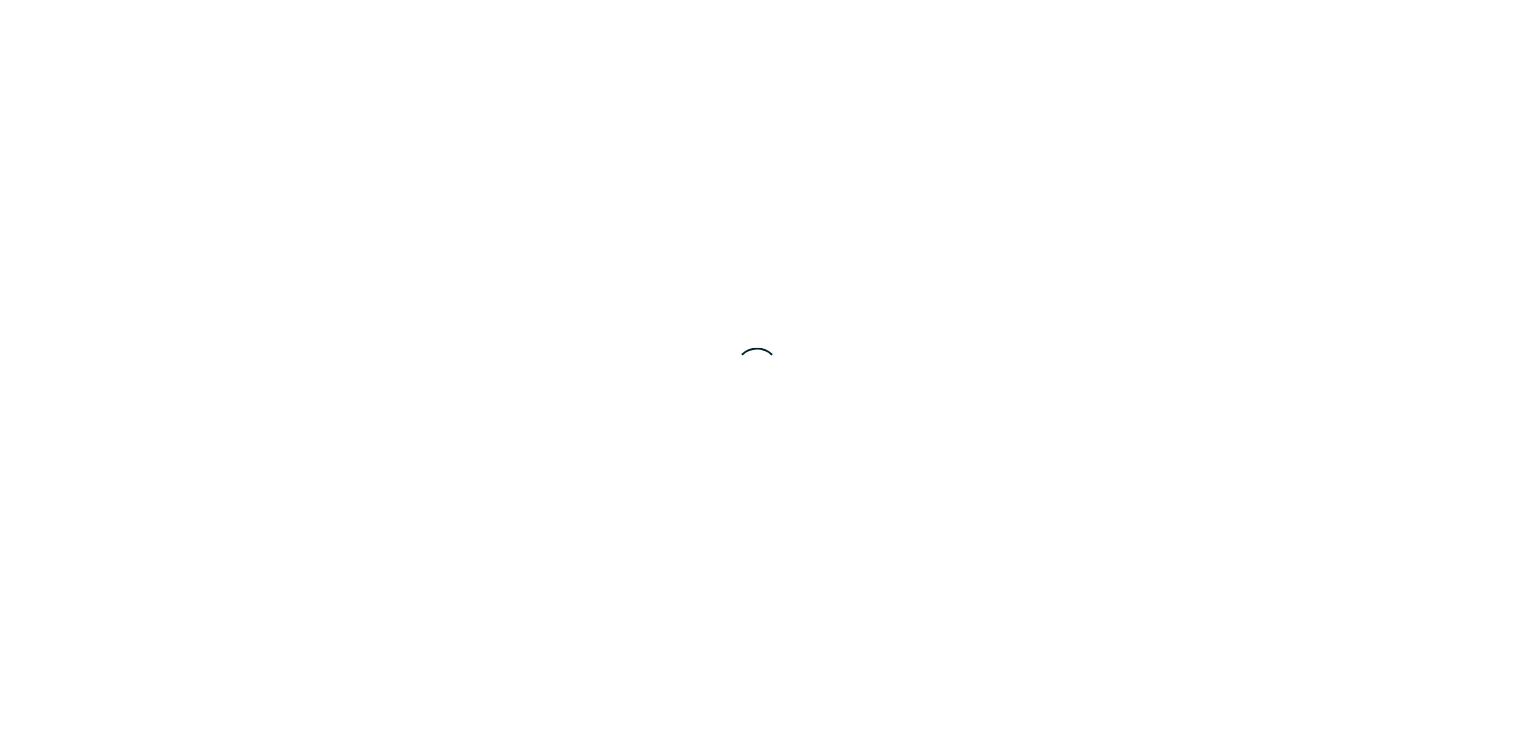 scroll, scrollTop: 0, scrollLeft: 0, axis: both 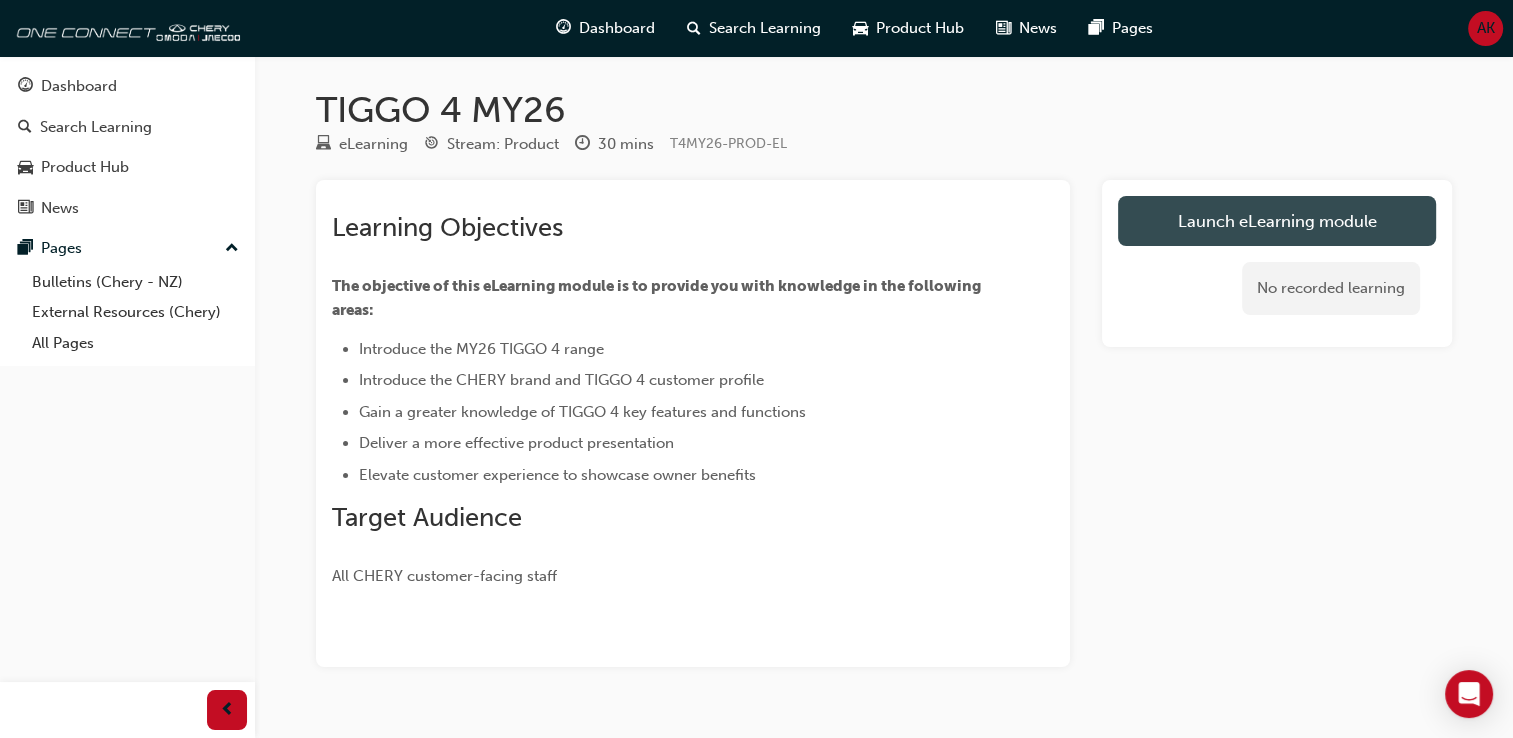 click on "Launch eLearning module" at bounding box center (1277, 221) 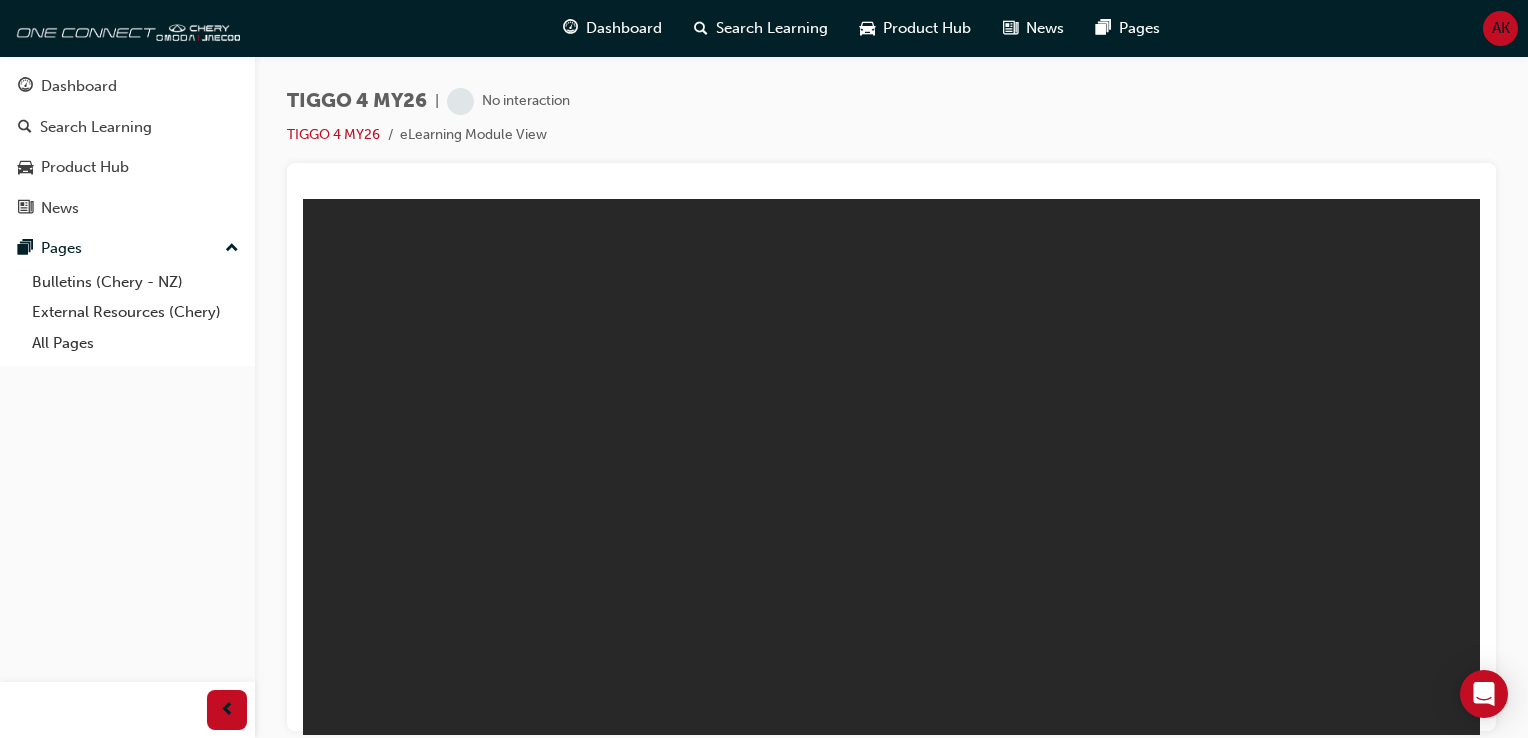 scroll, scrollTop: 0, scrollLeft: 0, axis: both 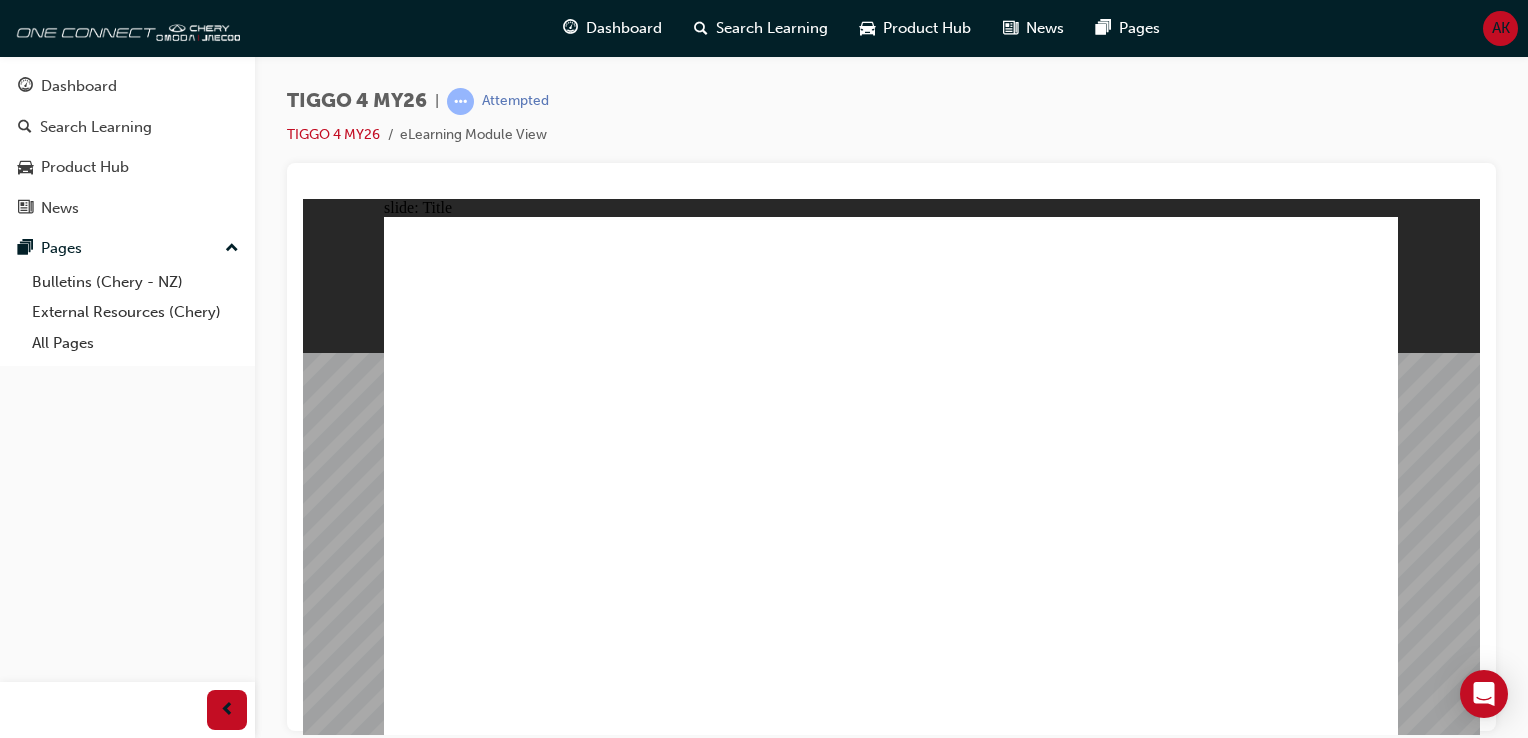 click 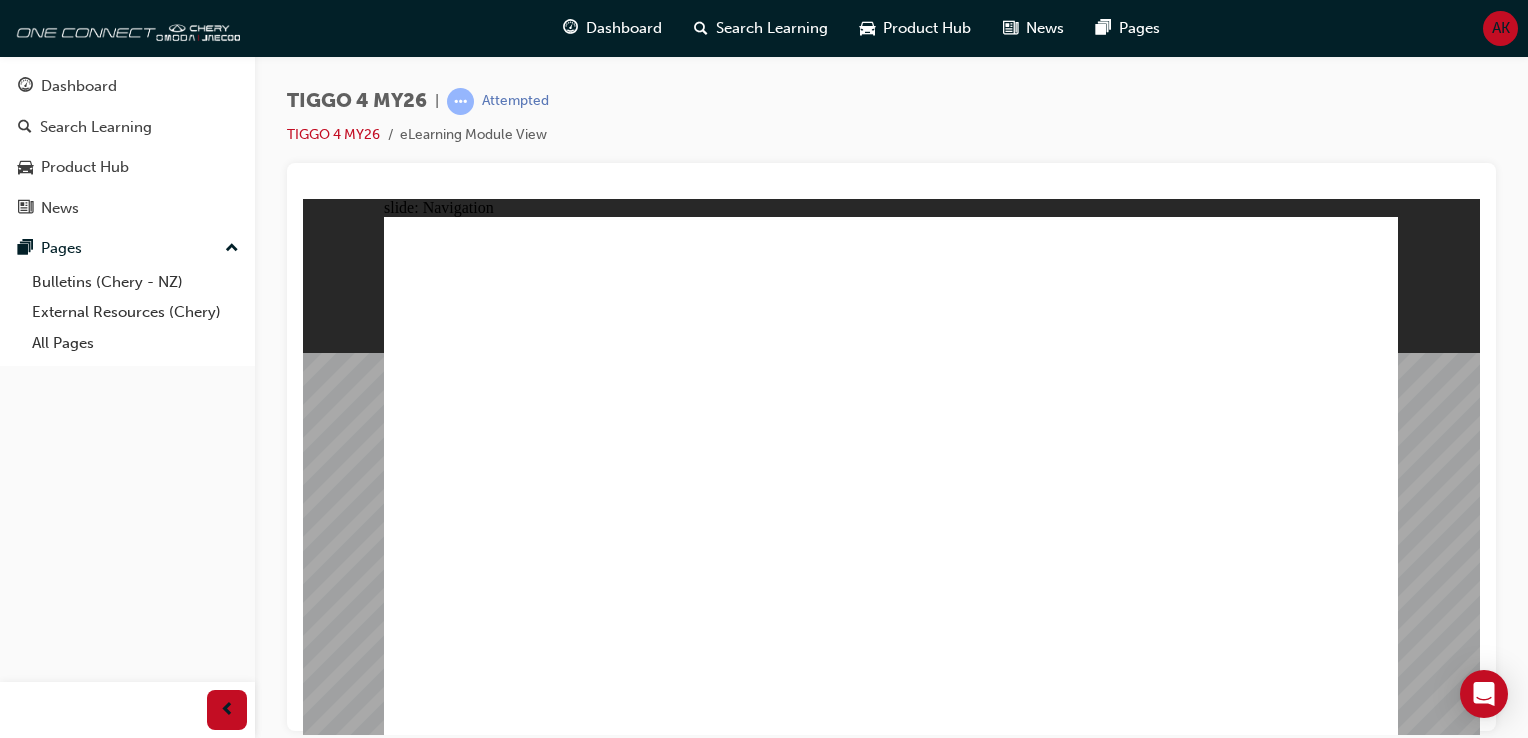 click 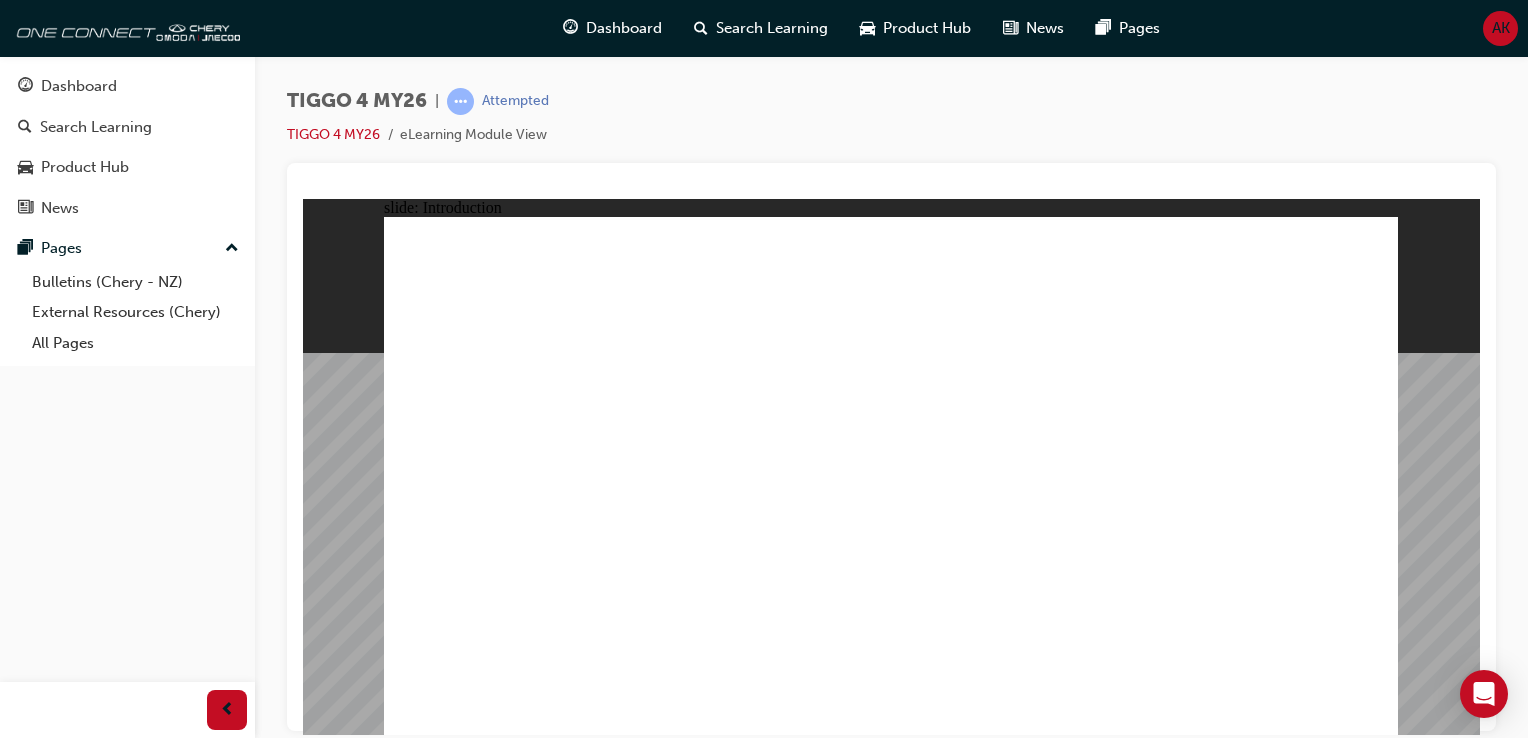 click 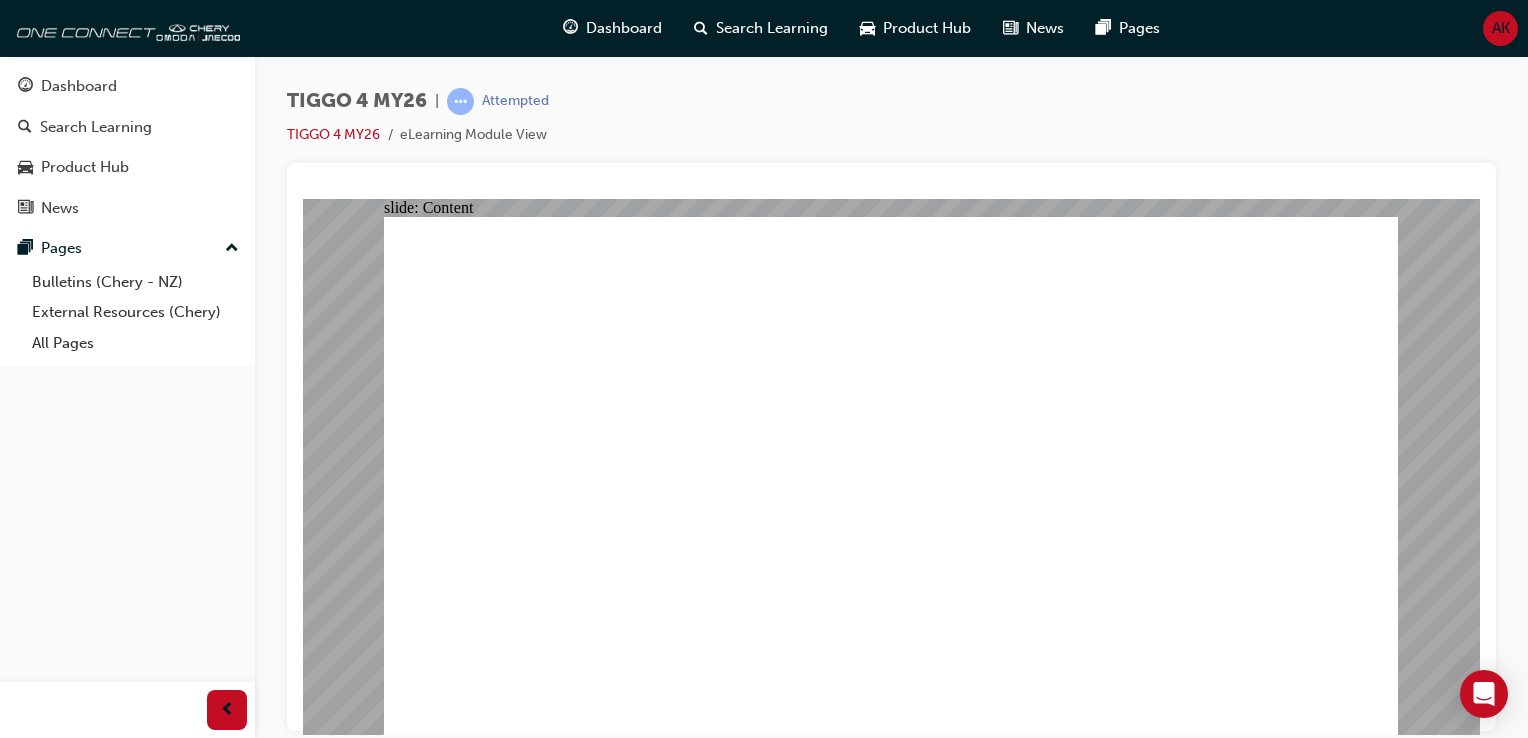 click 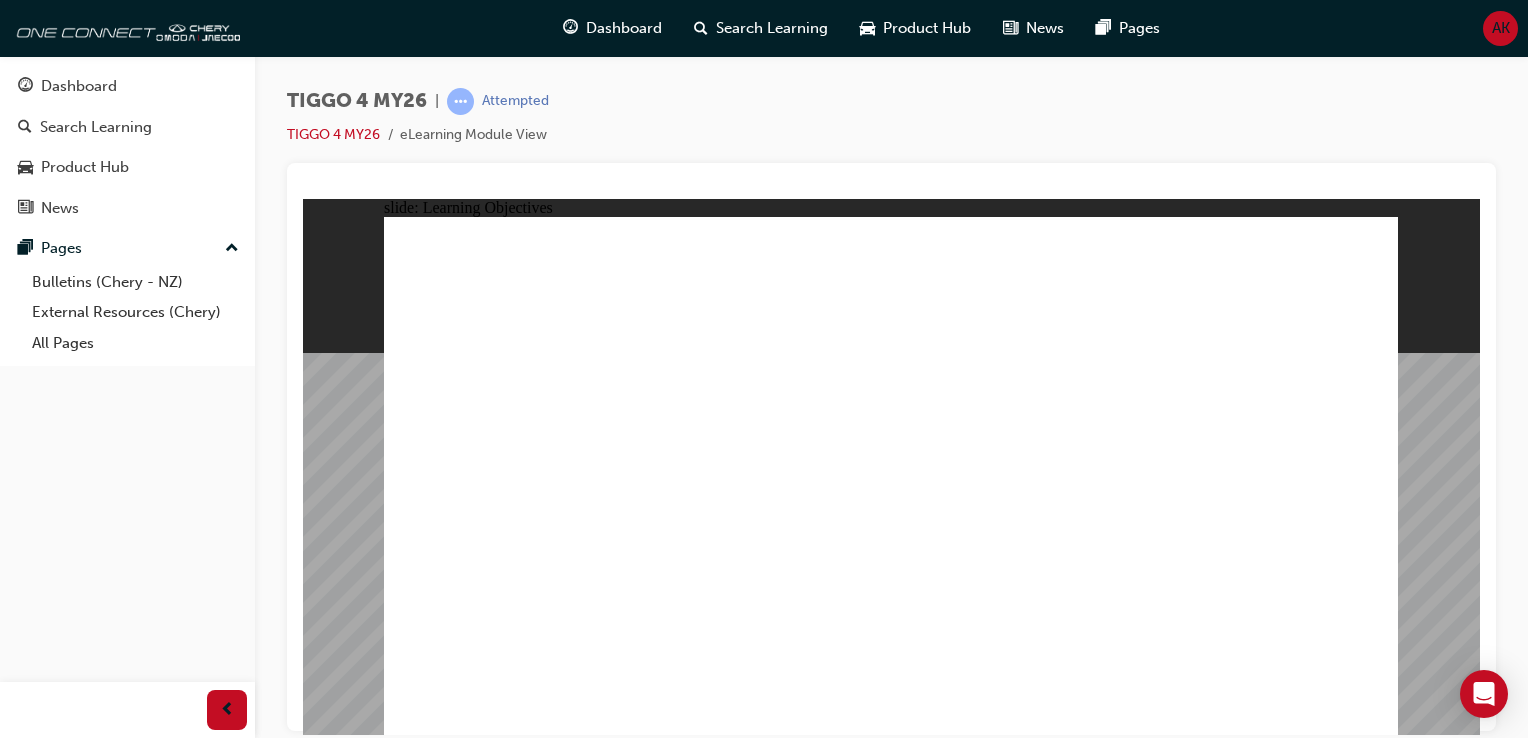 click 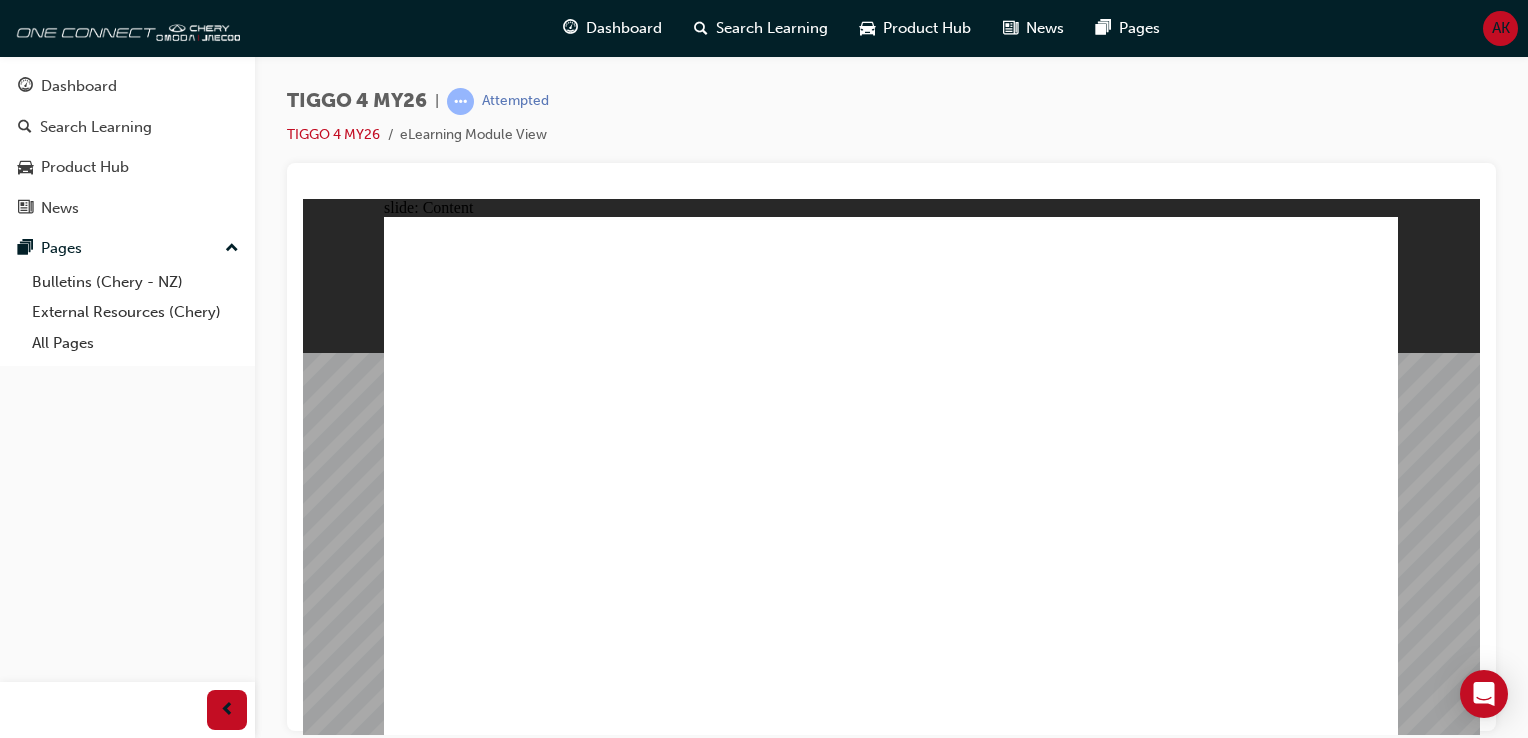click 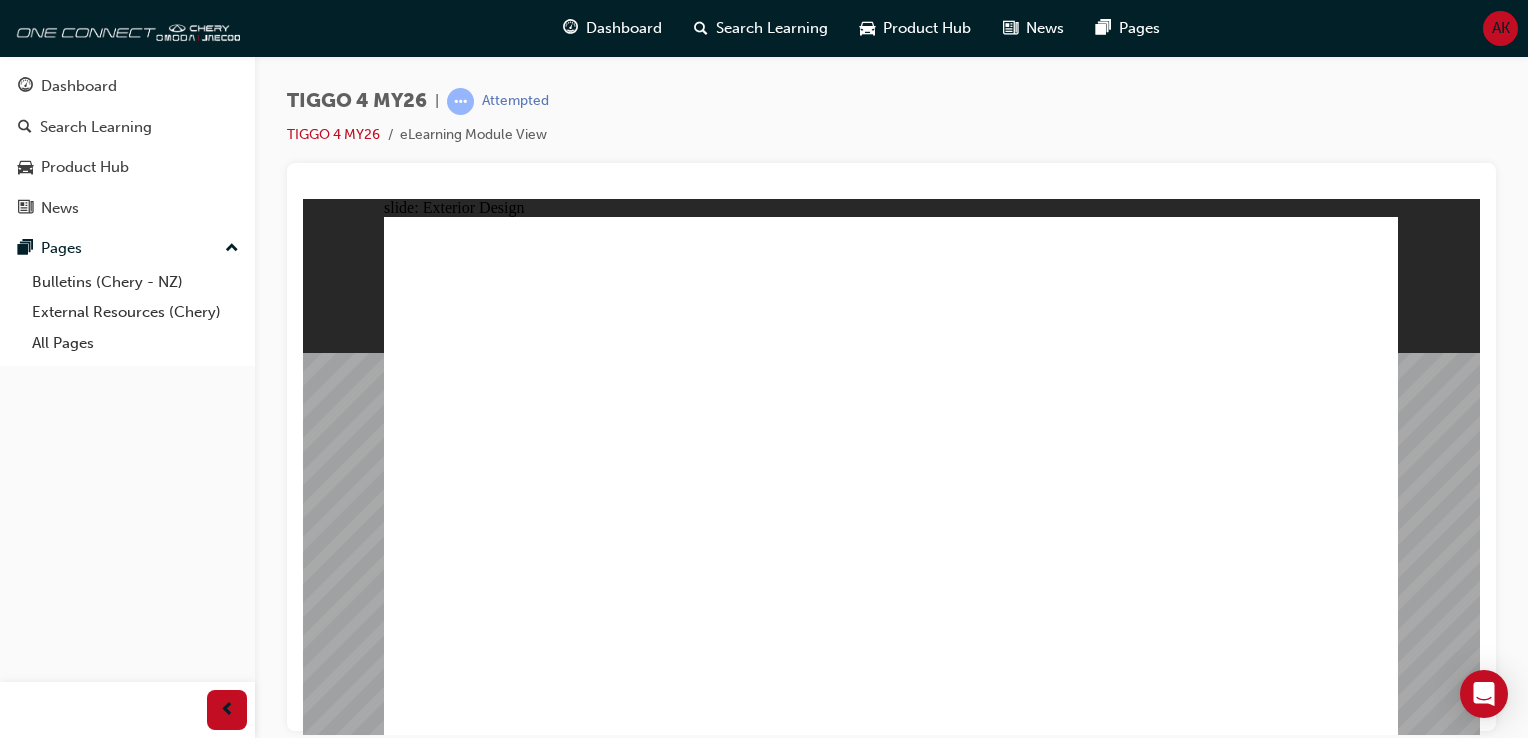 click 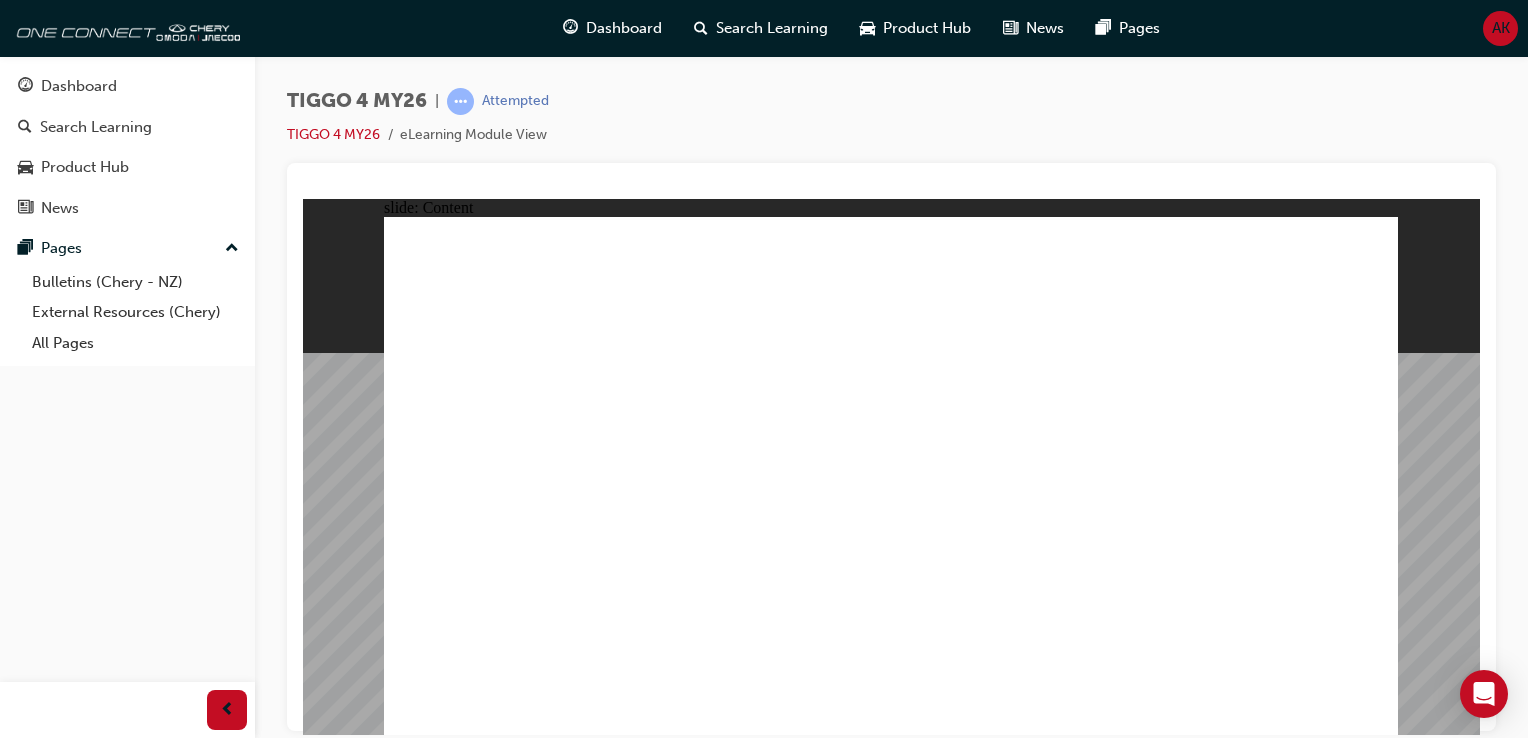 click 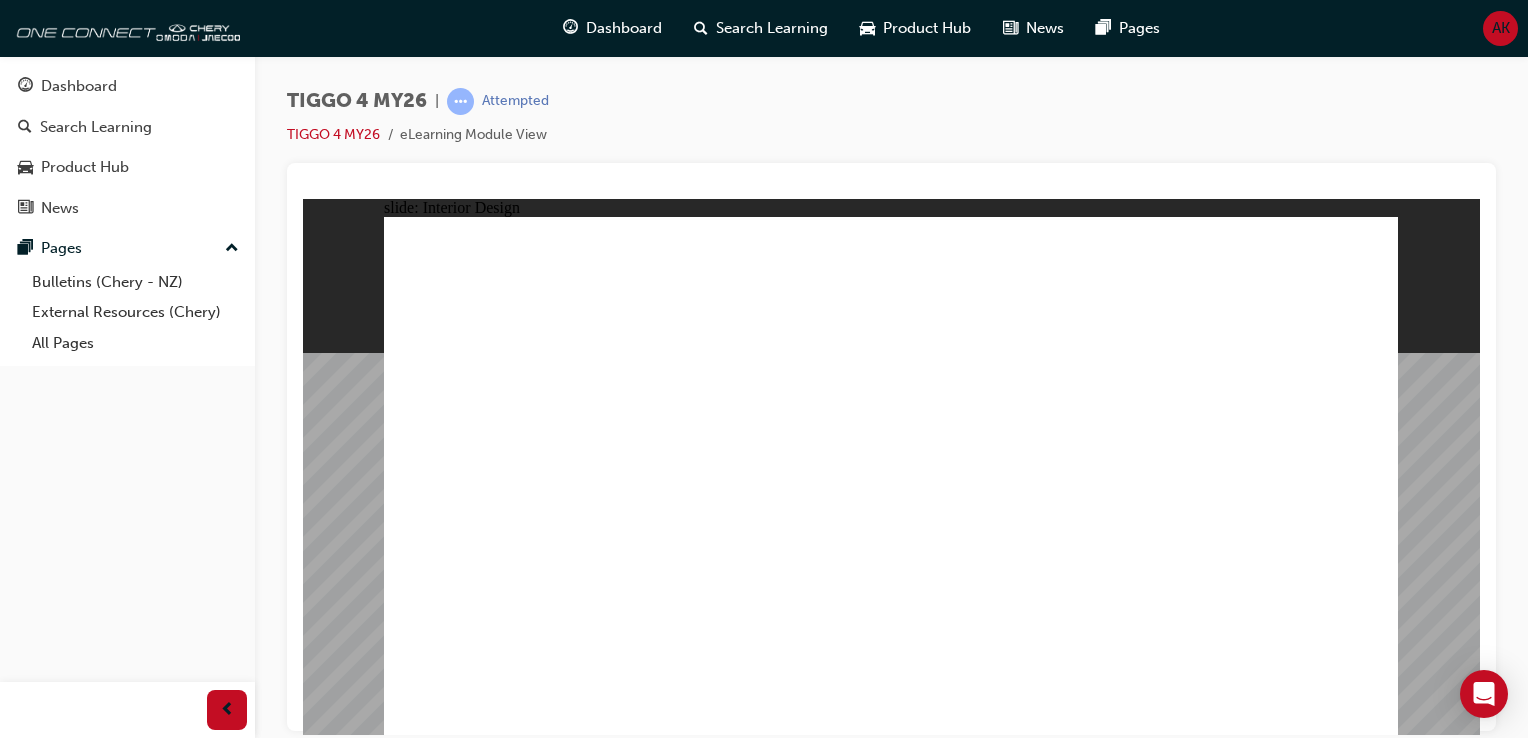 click 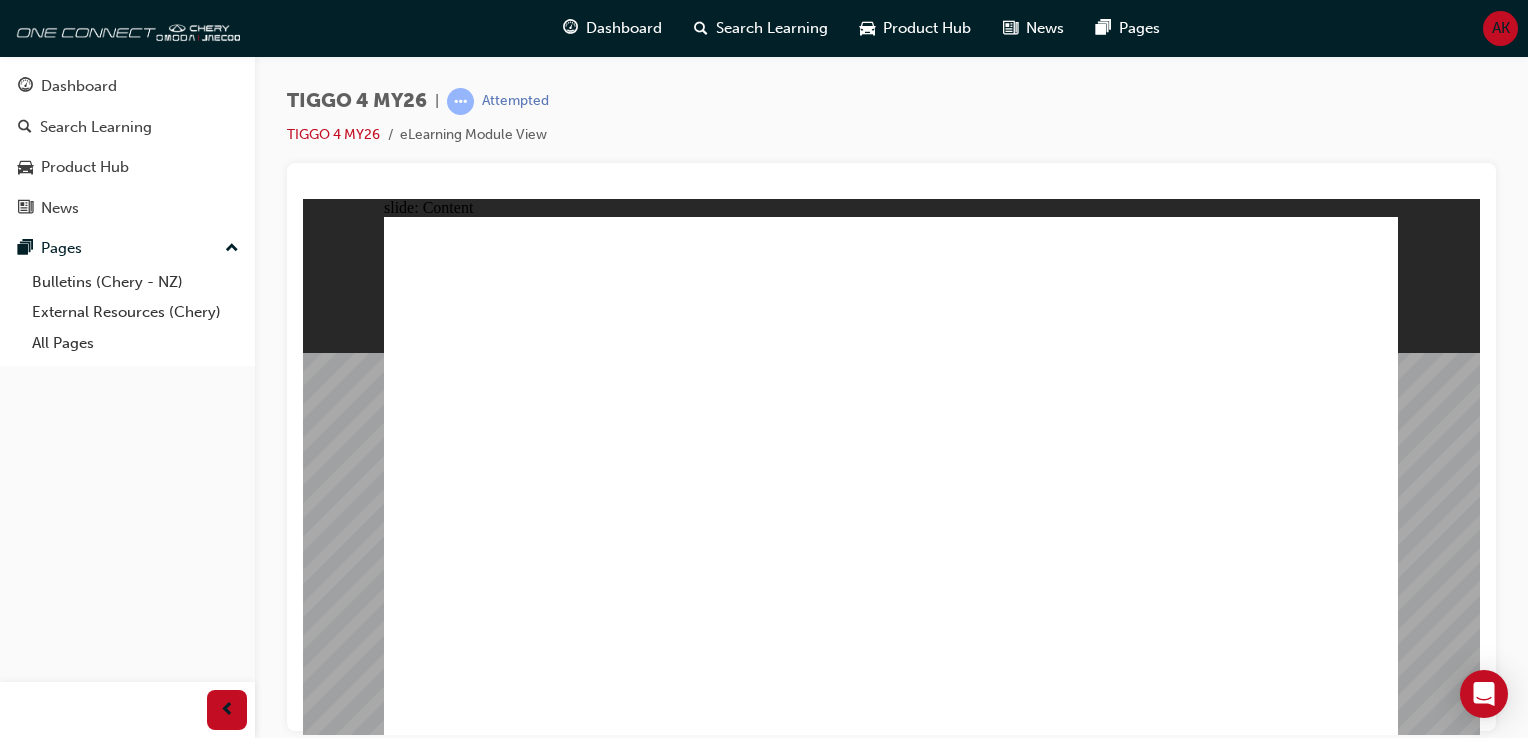 click 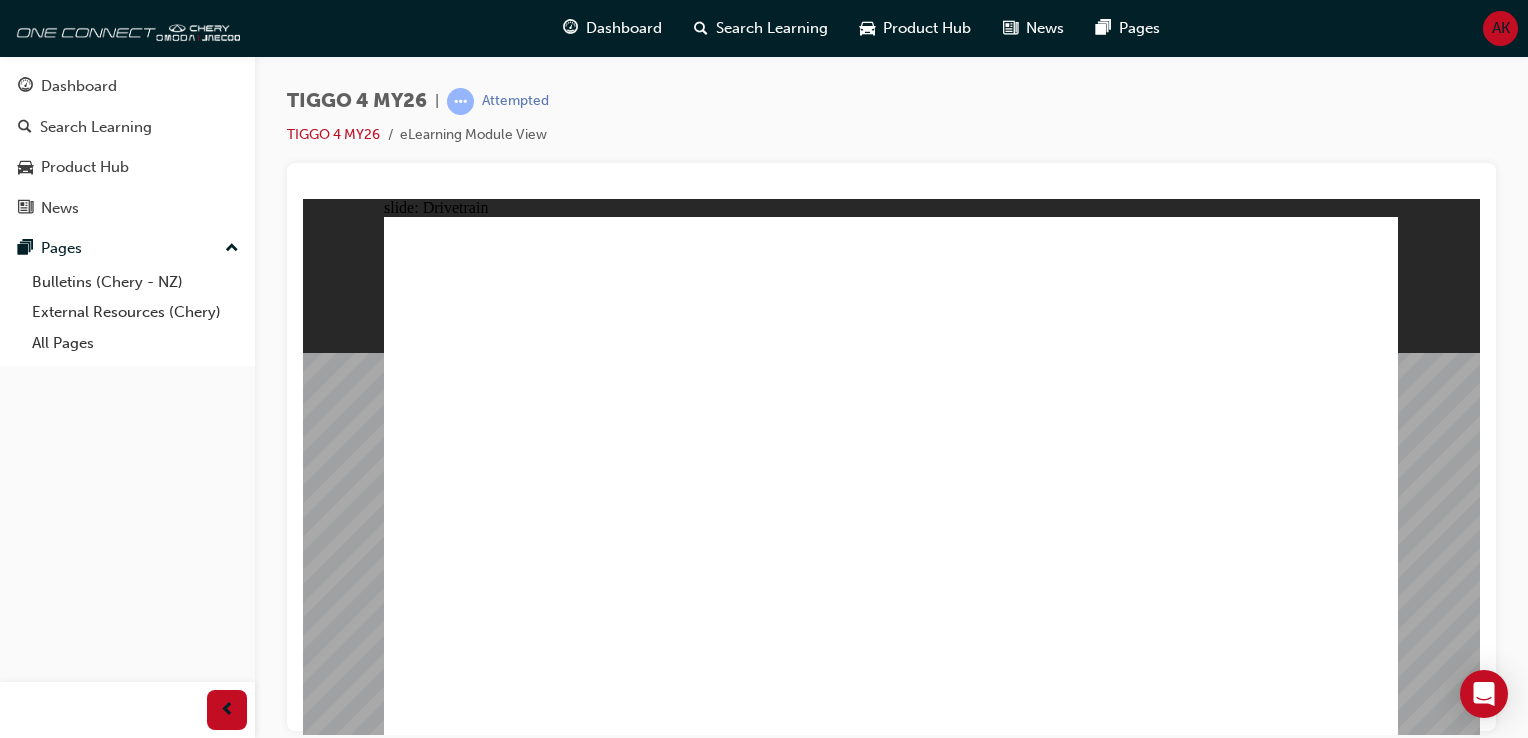 click 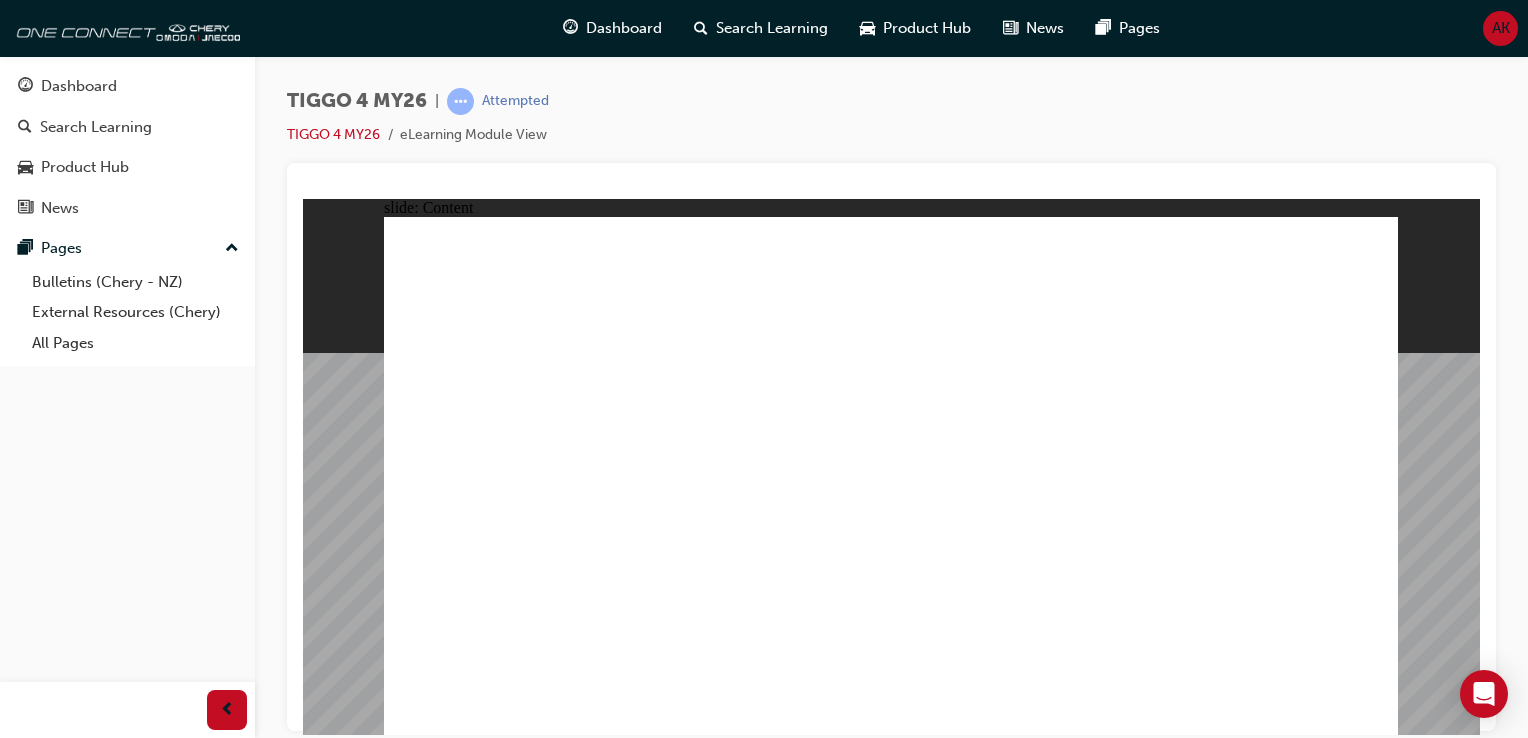 click 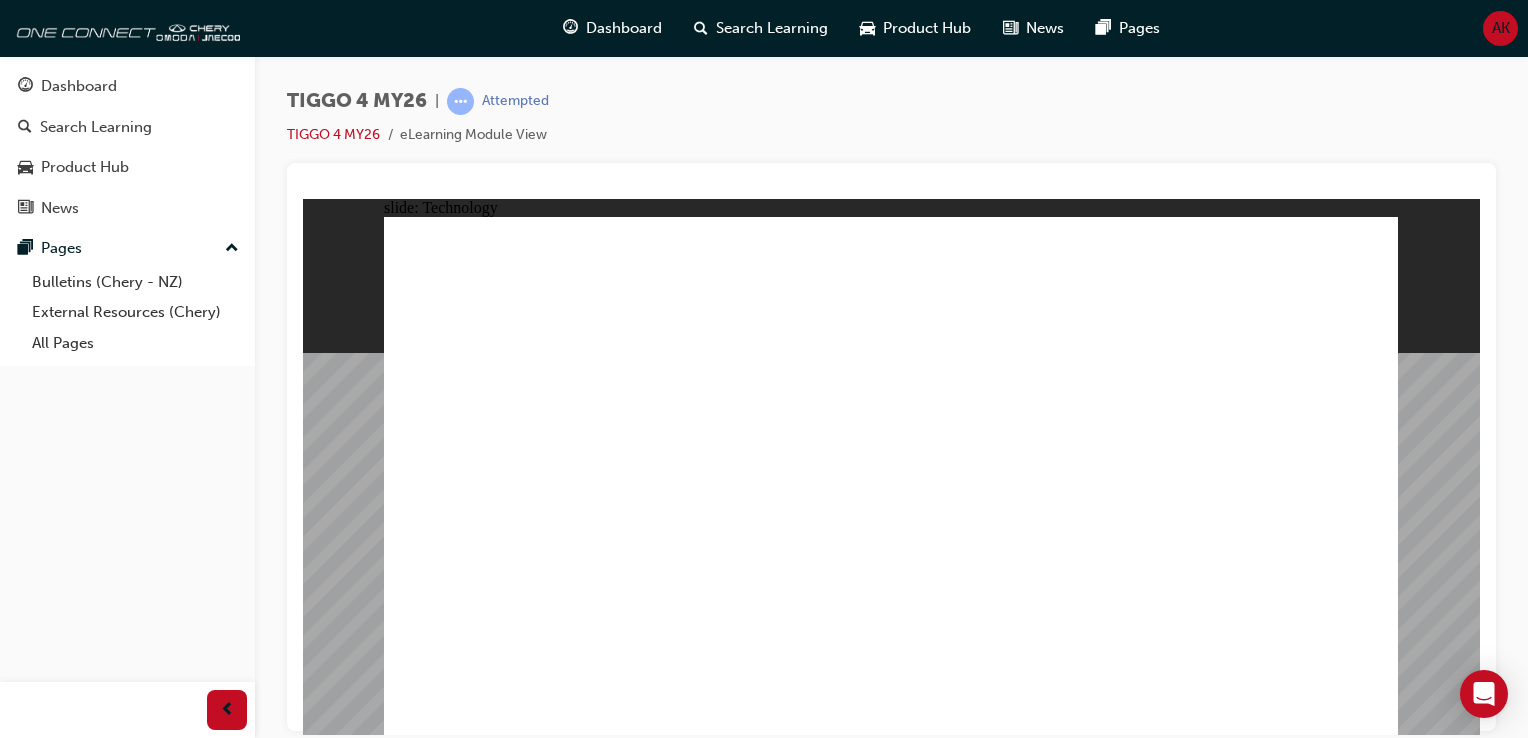 click 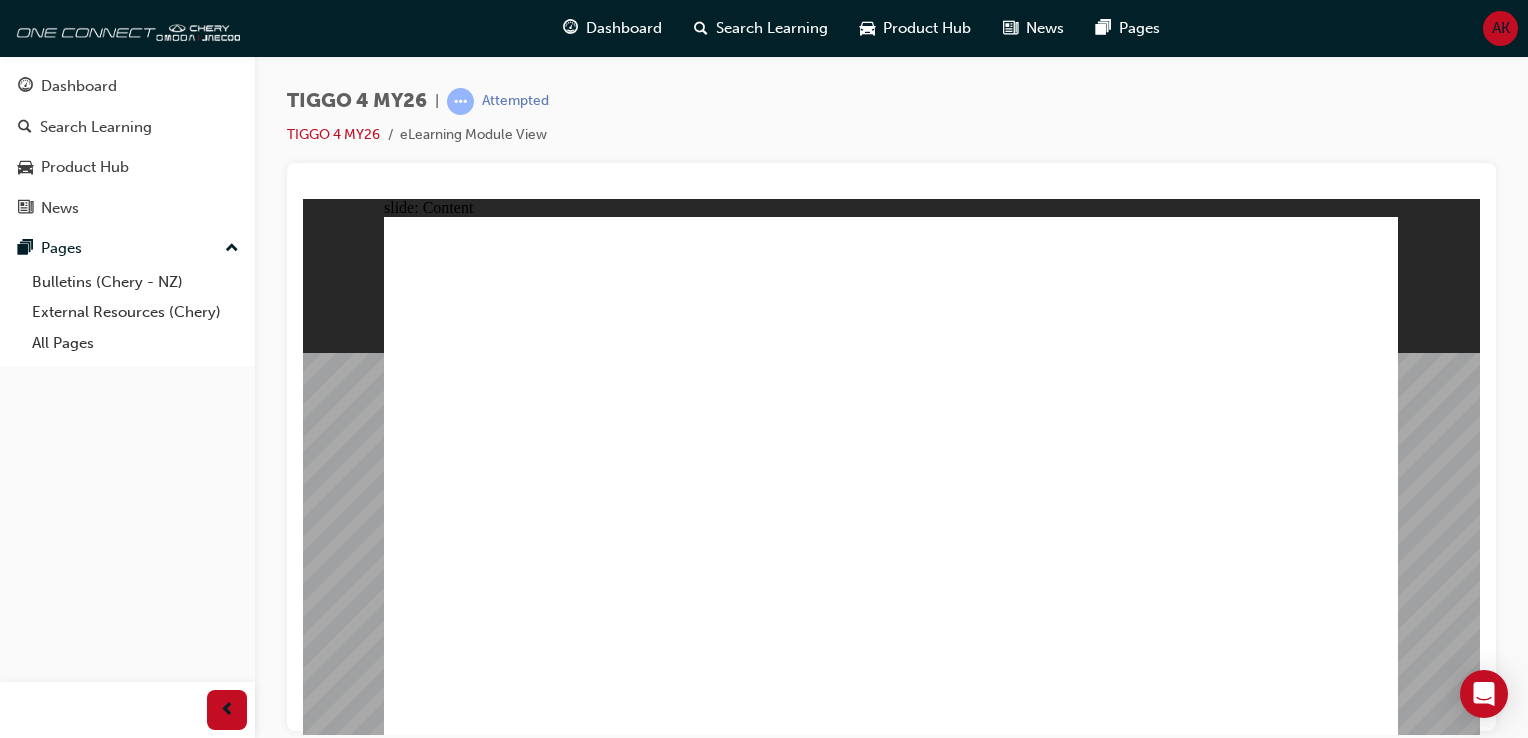 click 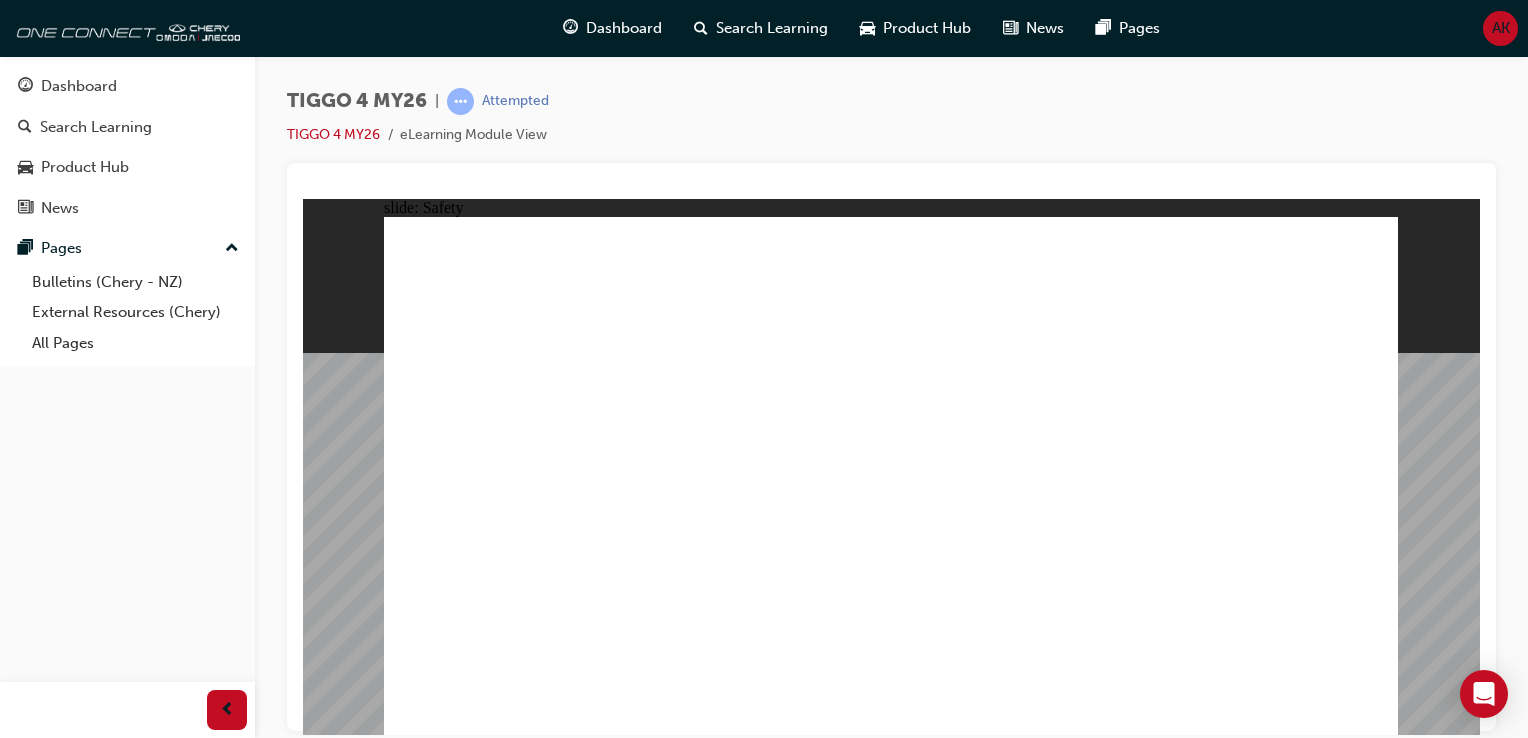 click 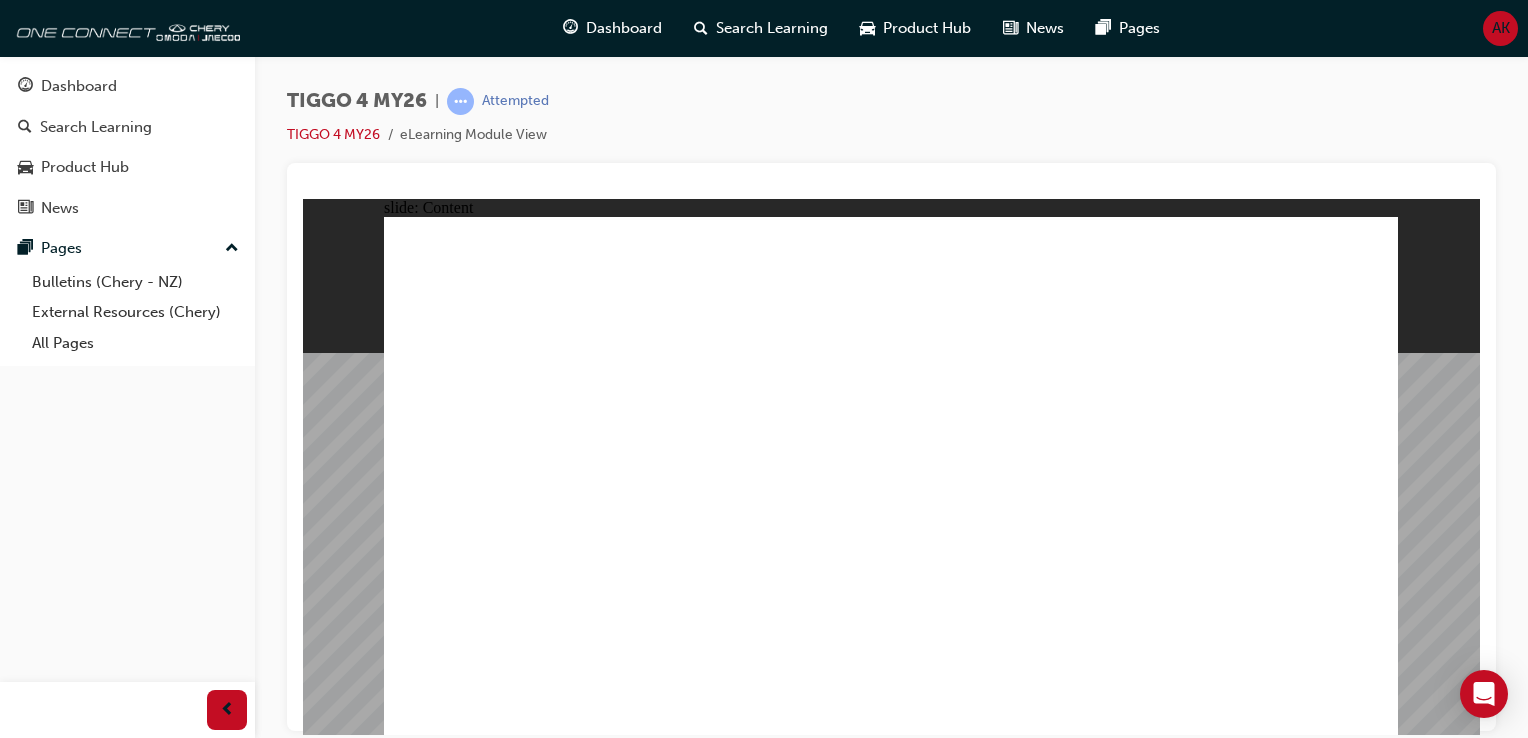 click 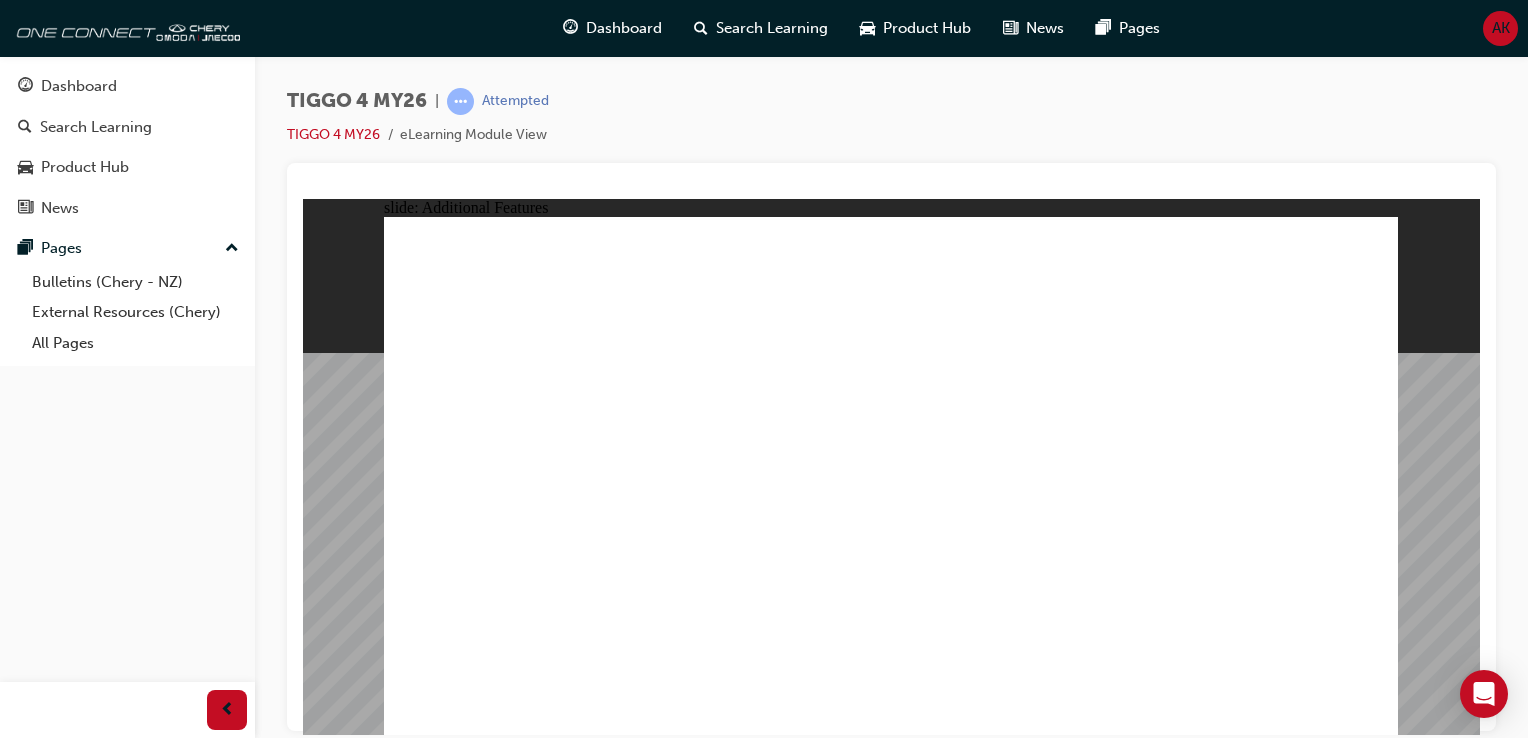 click 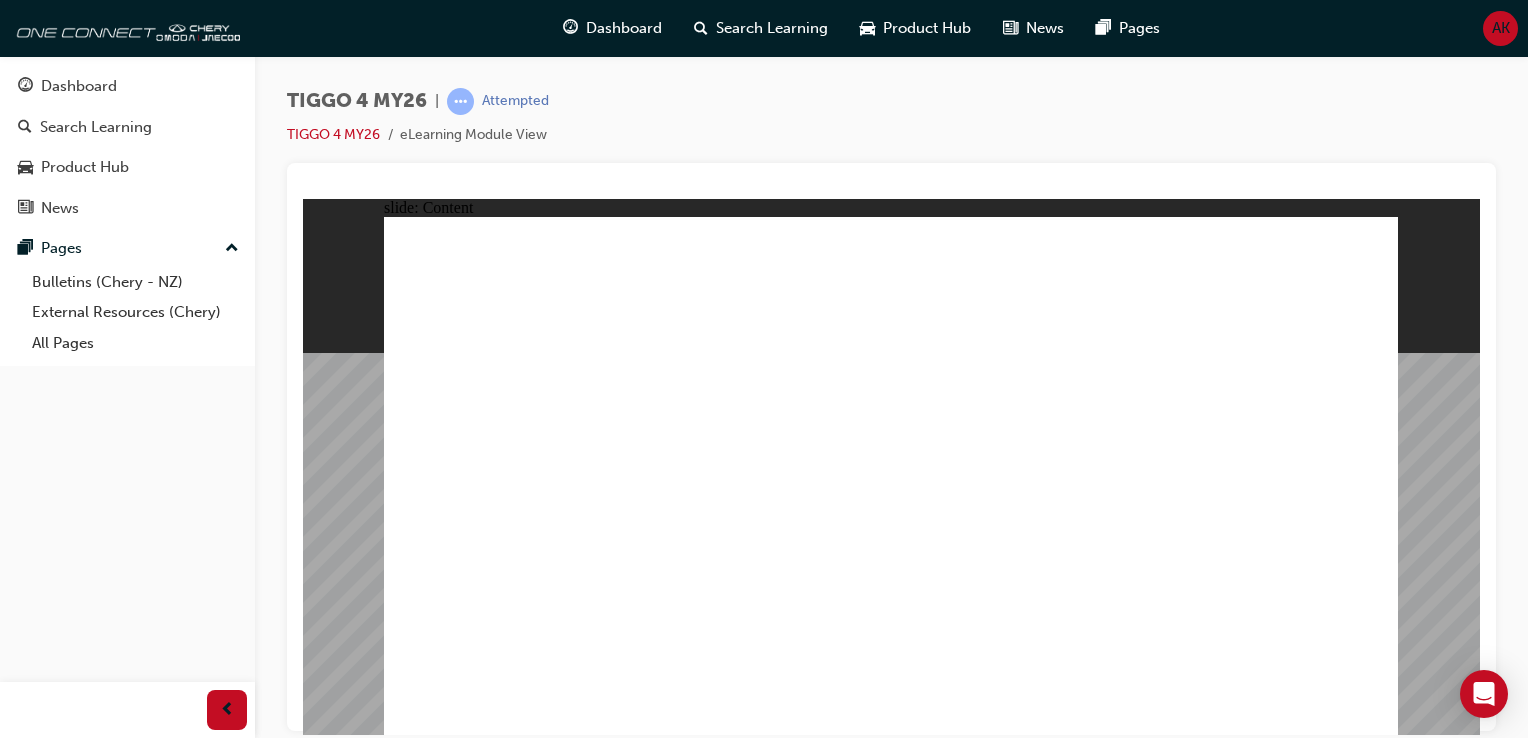 click 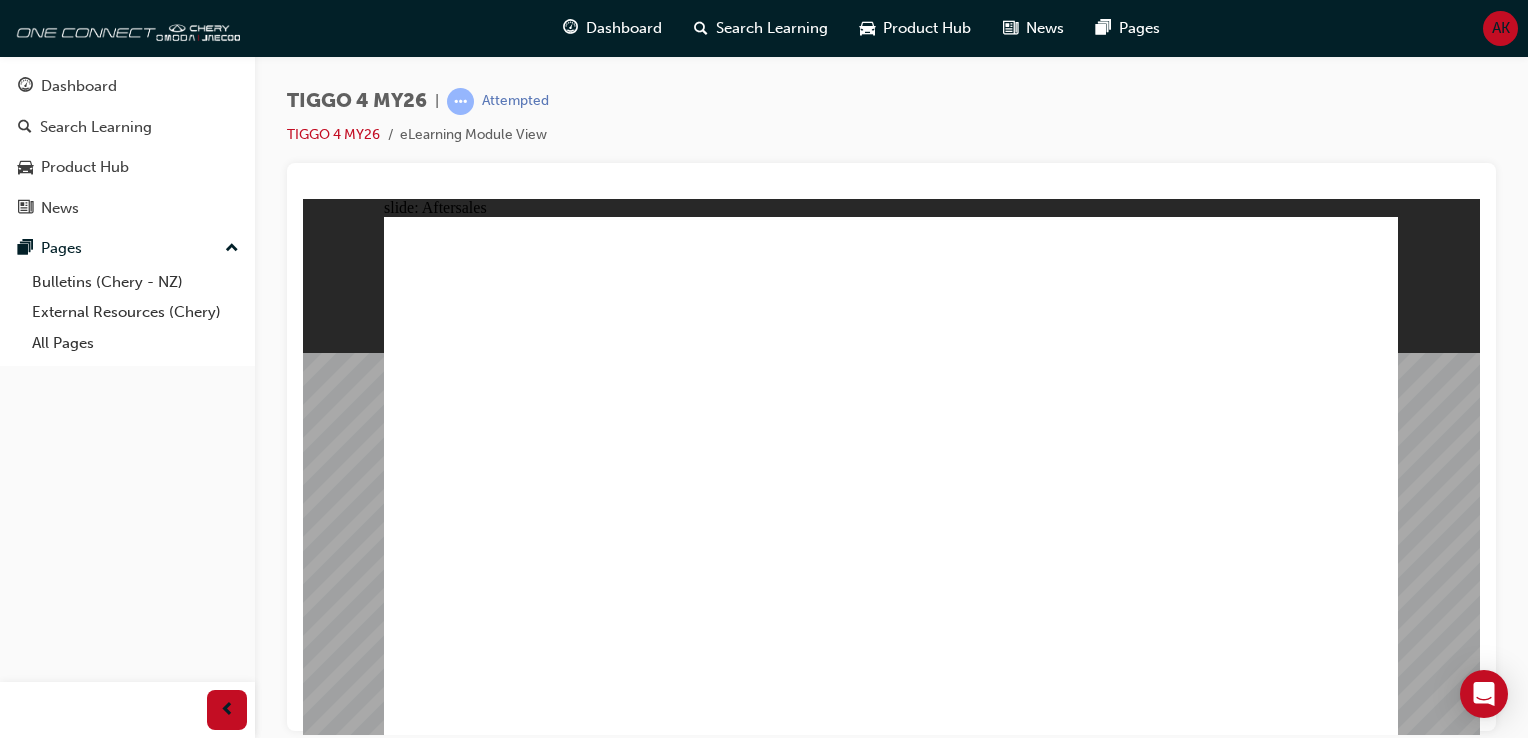 click 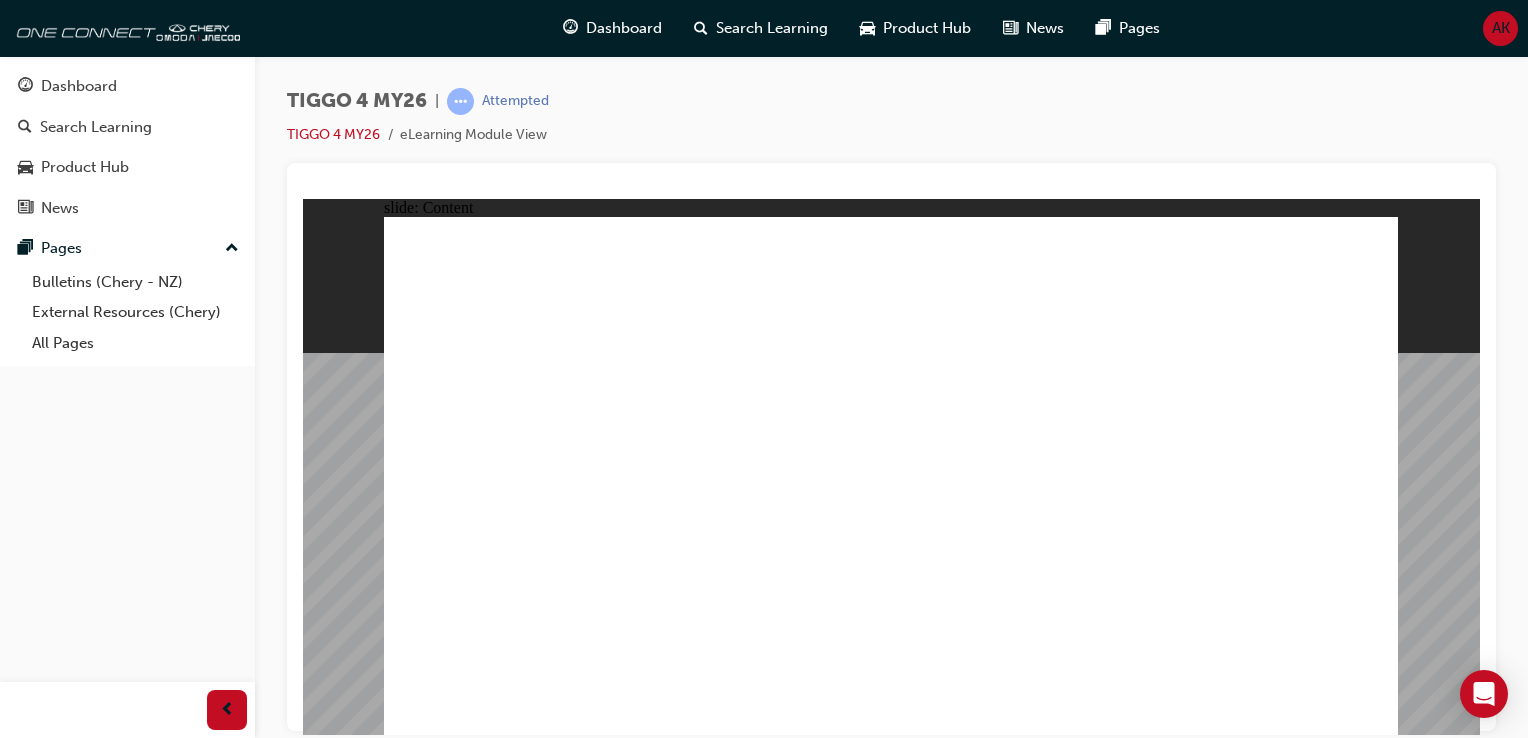 click 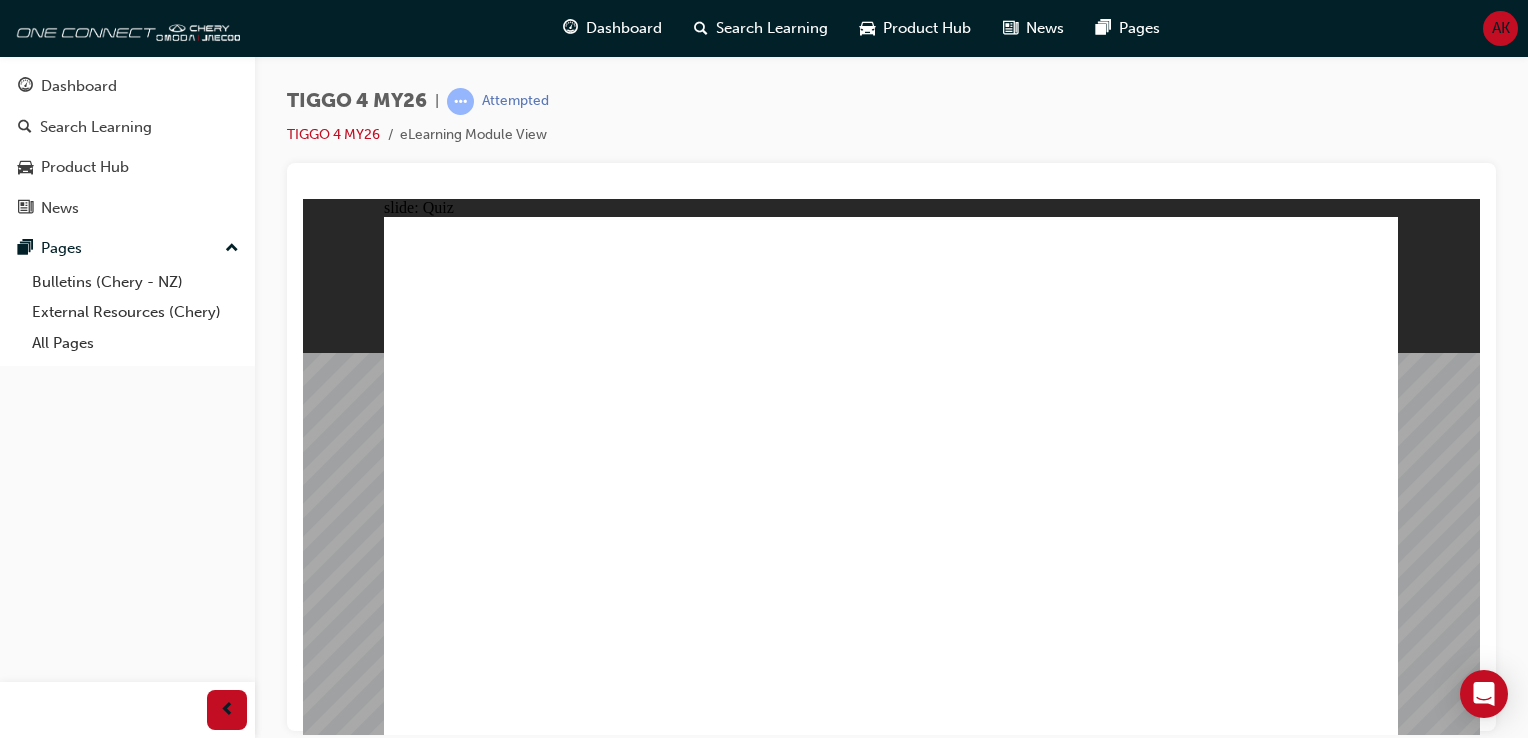 click 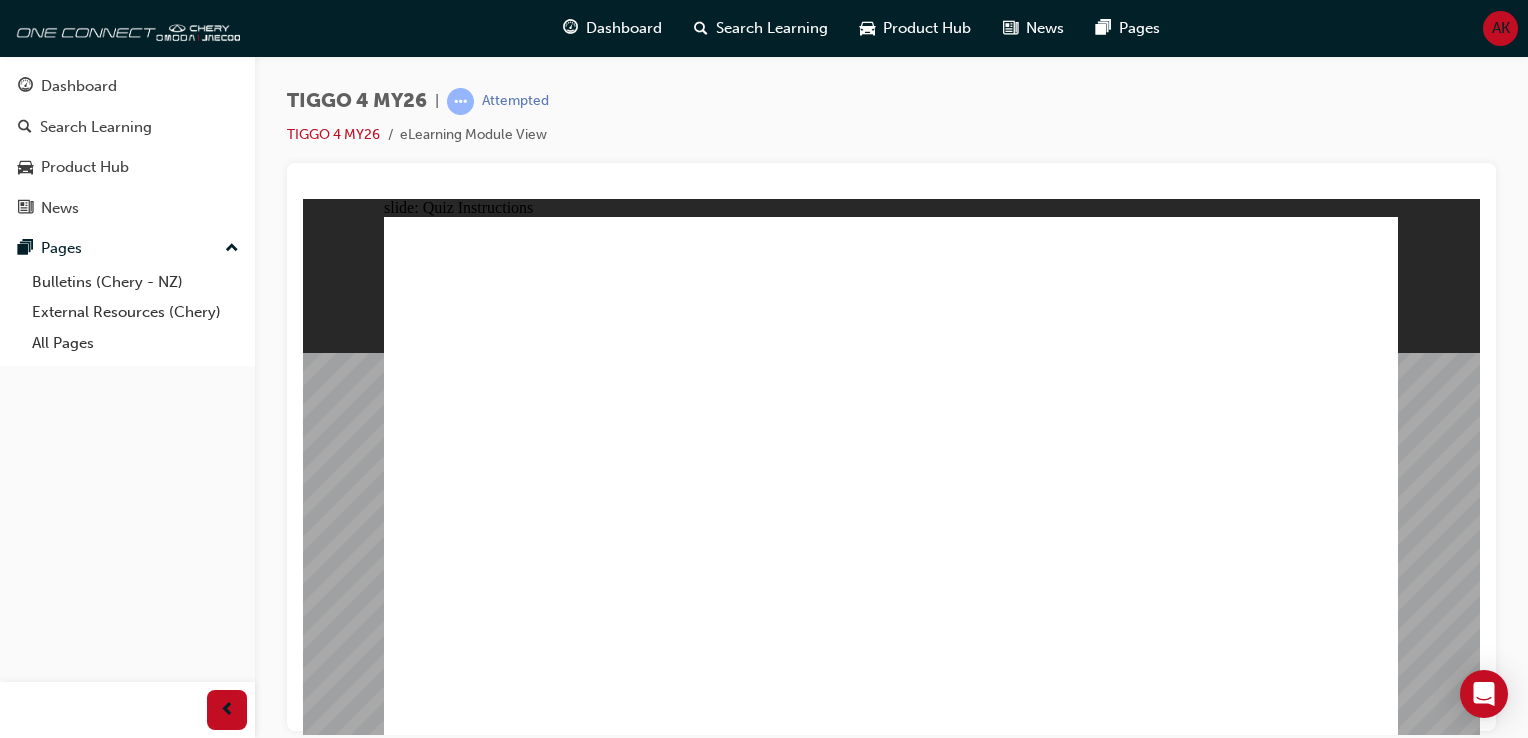 click 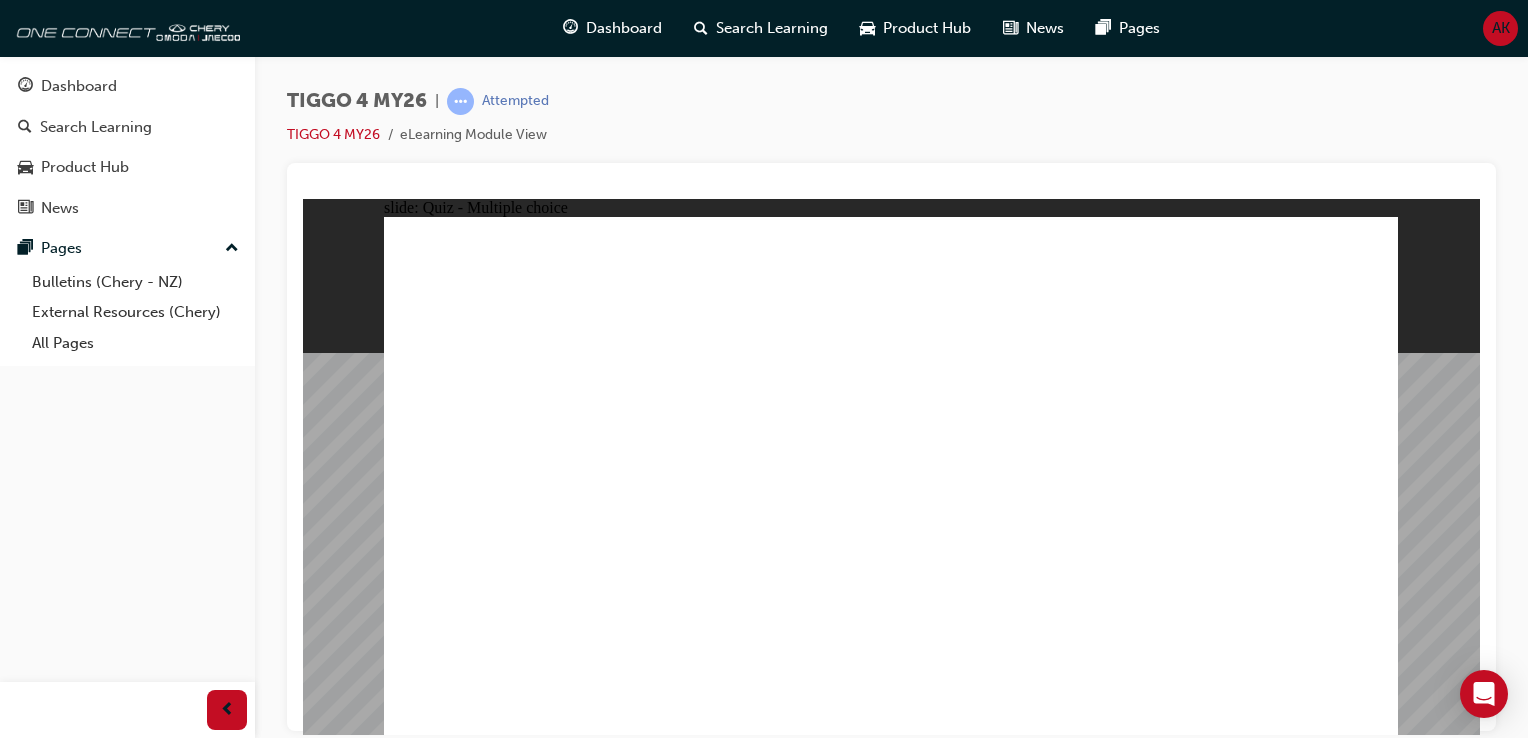 click 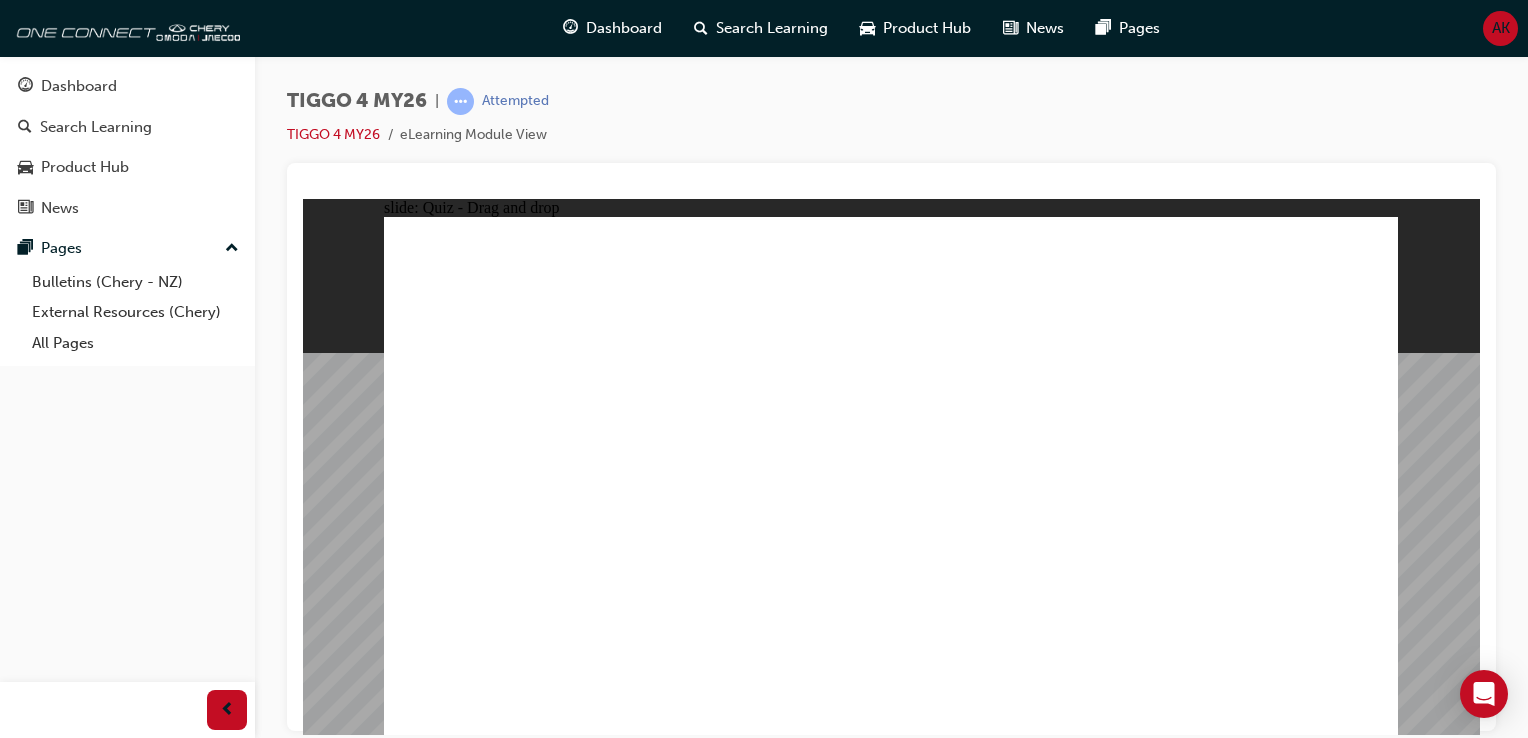 drag, startPoint x: 740, startPoint y: 393, endPoint x: 727, endPoint y: 556, distance: 163.51758 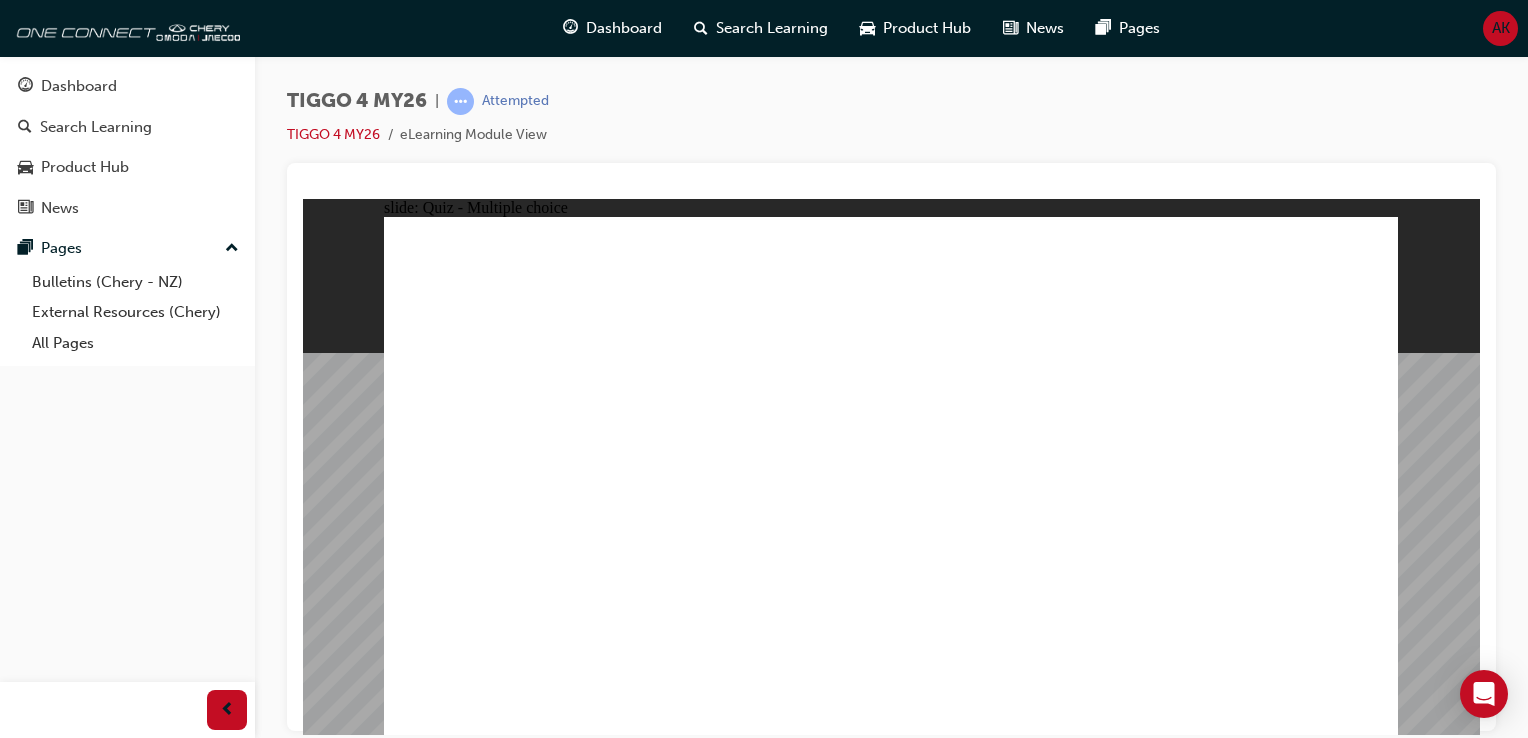 click 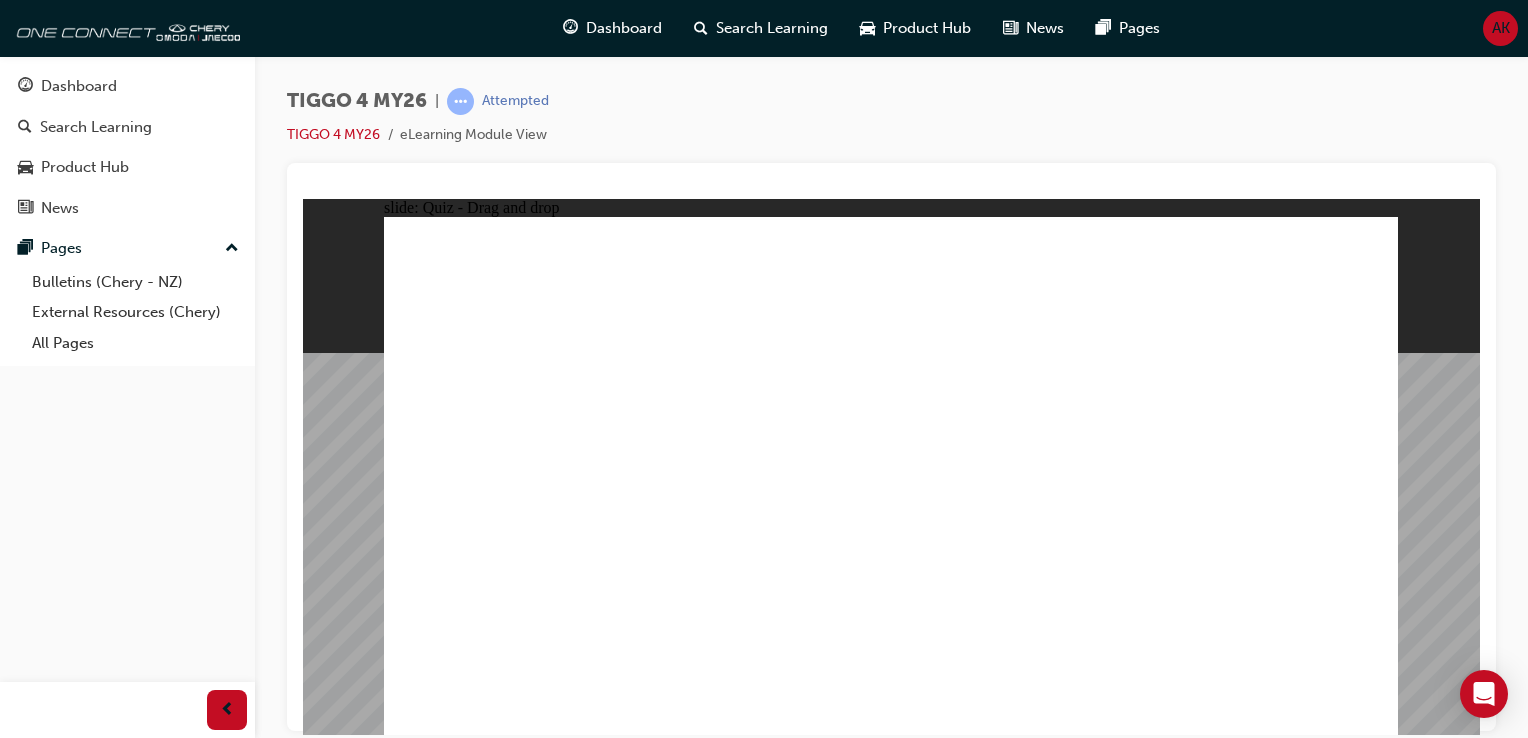 drag, startPoint x: 530, startPoint y: 432, endPoint x: 1024, endPoint y: 348, distance: 501.09082 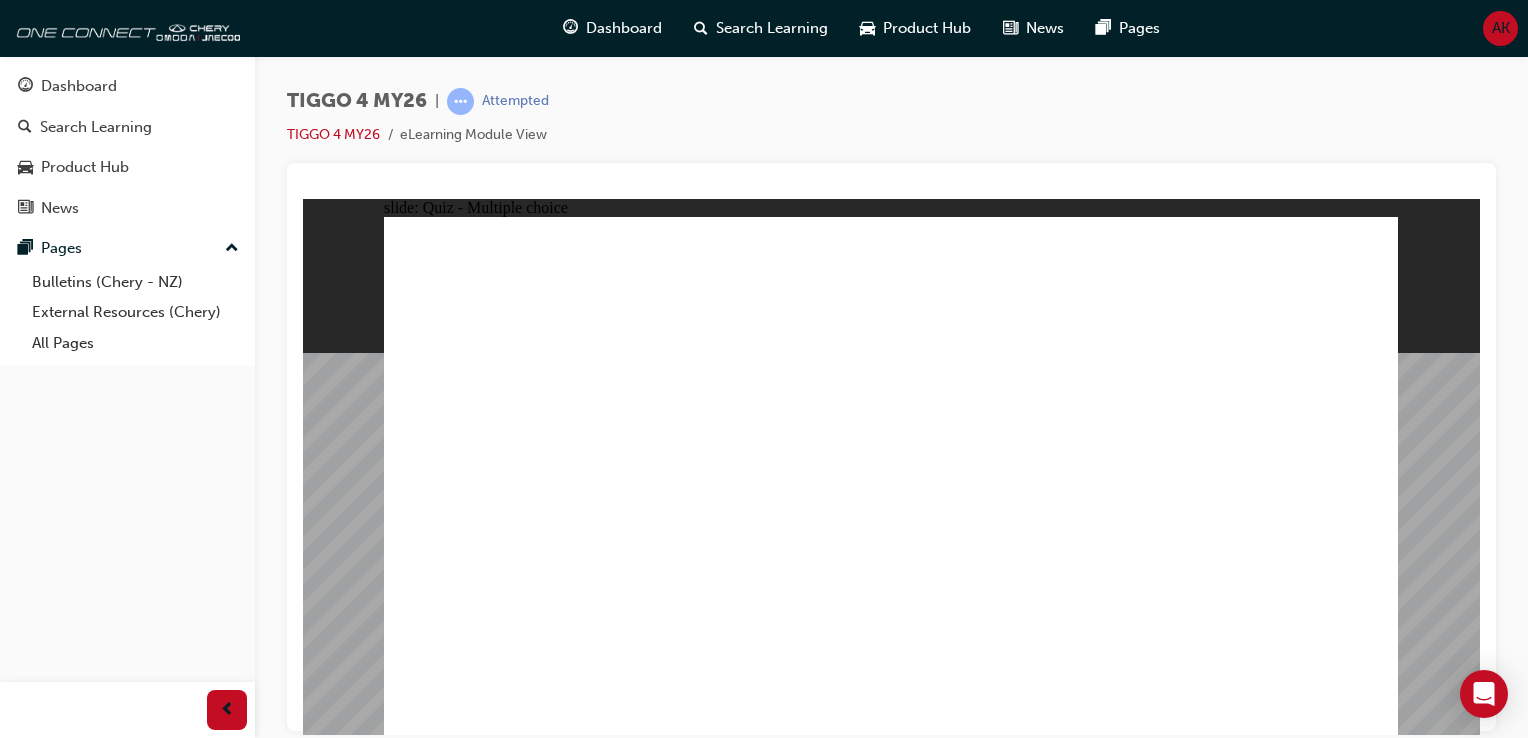 drag, startPoint x: 841, startPoint y: 468, endPoint x: 940, endPoint y: 460, distance: 99.32271 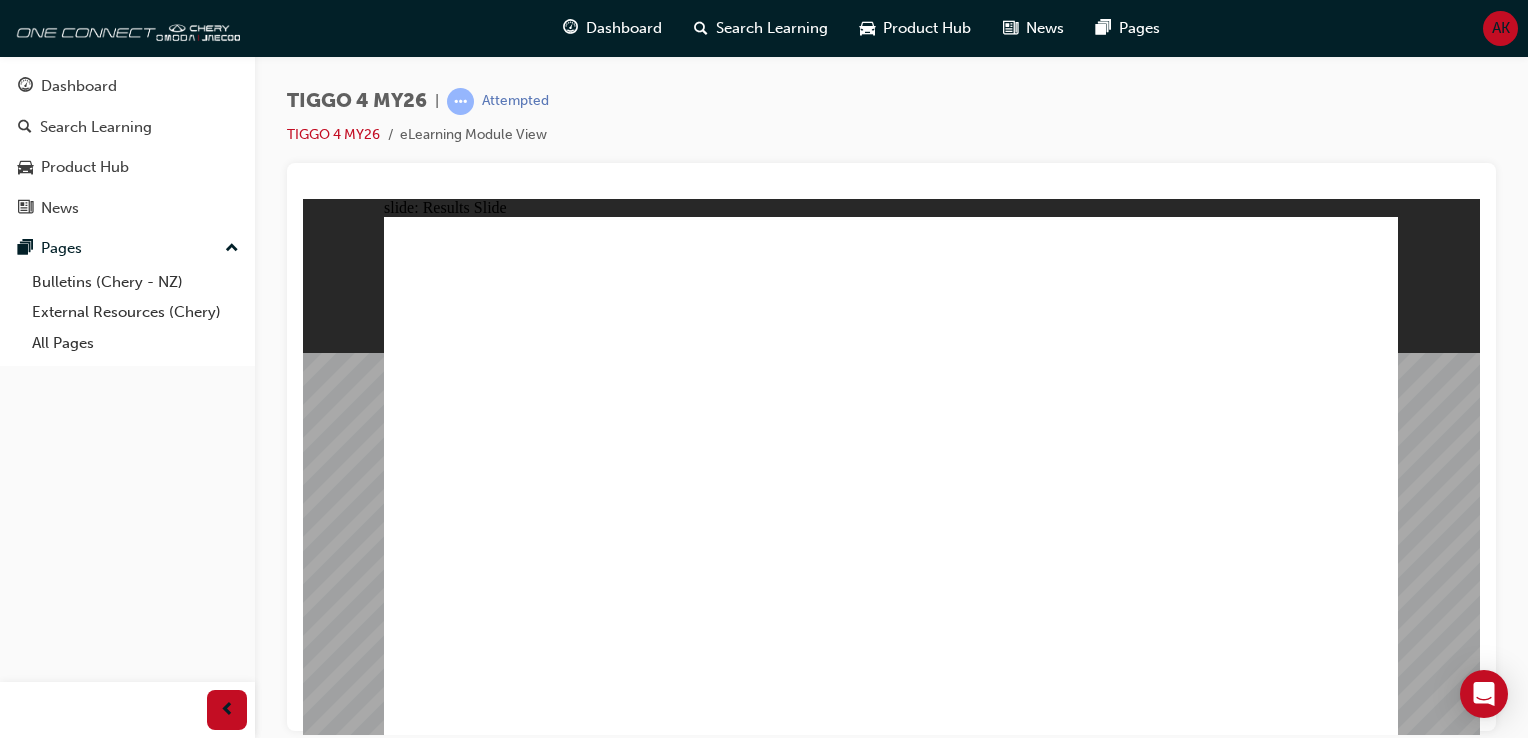 click 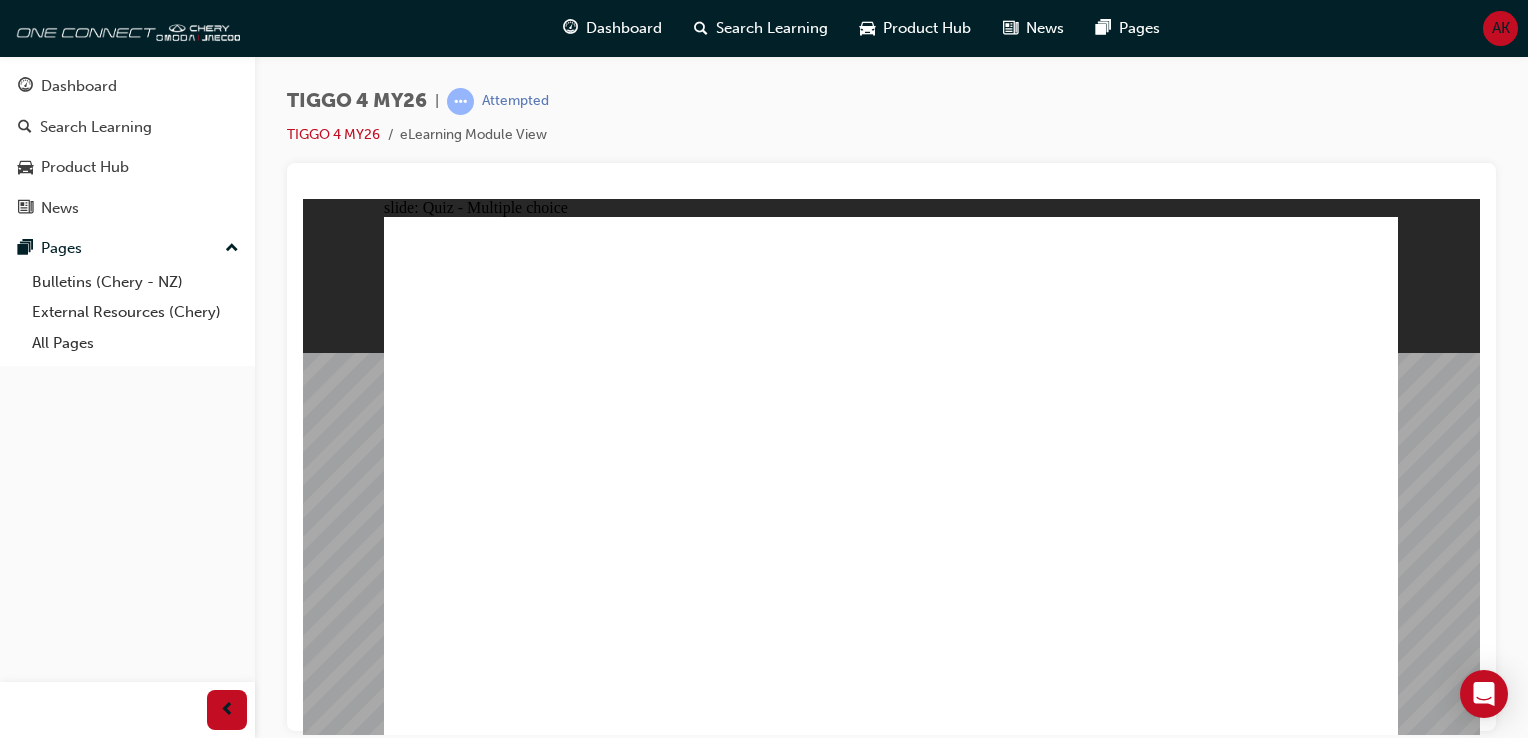 click 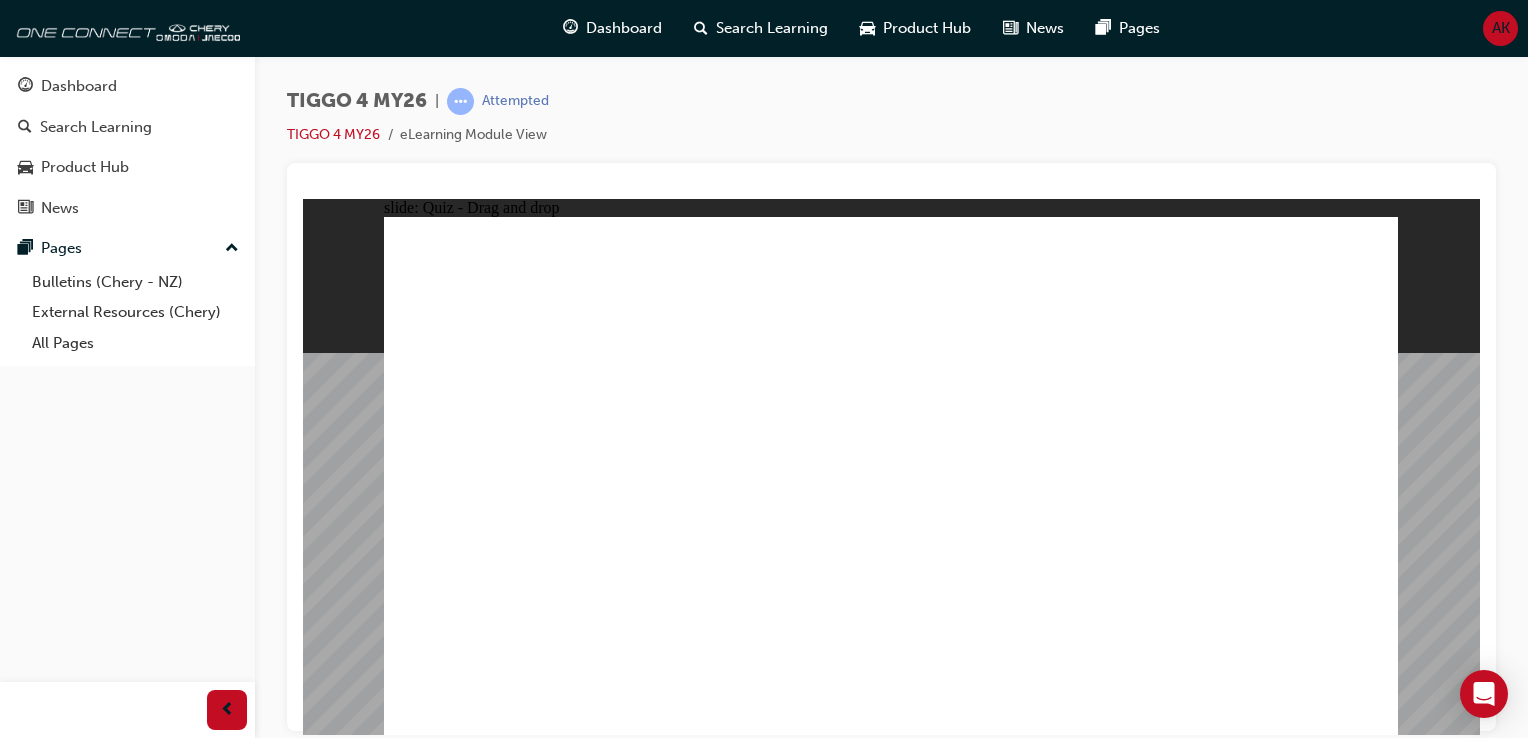 drag, startPoint x: 707, startPoint y: 379, endPoint x: 708, endPoint y: 580, distance: 201.00249 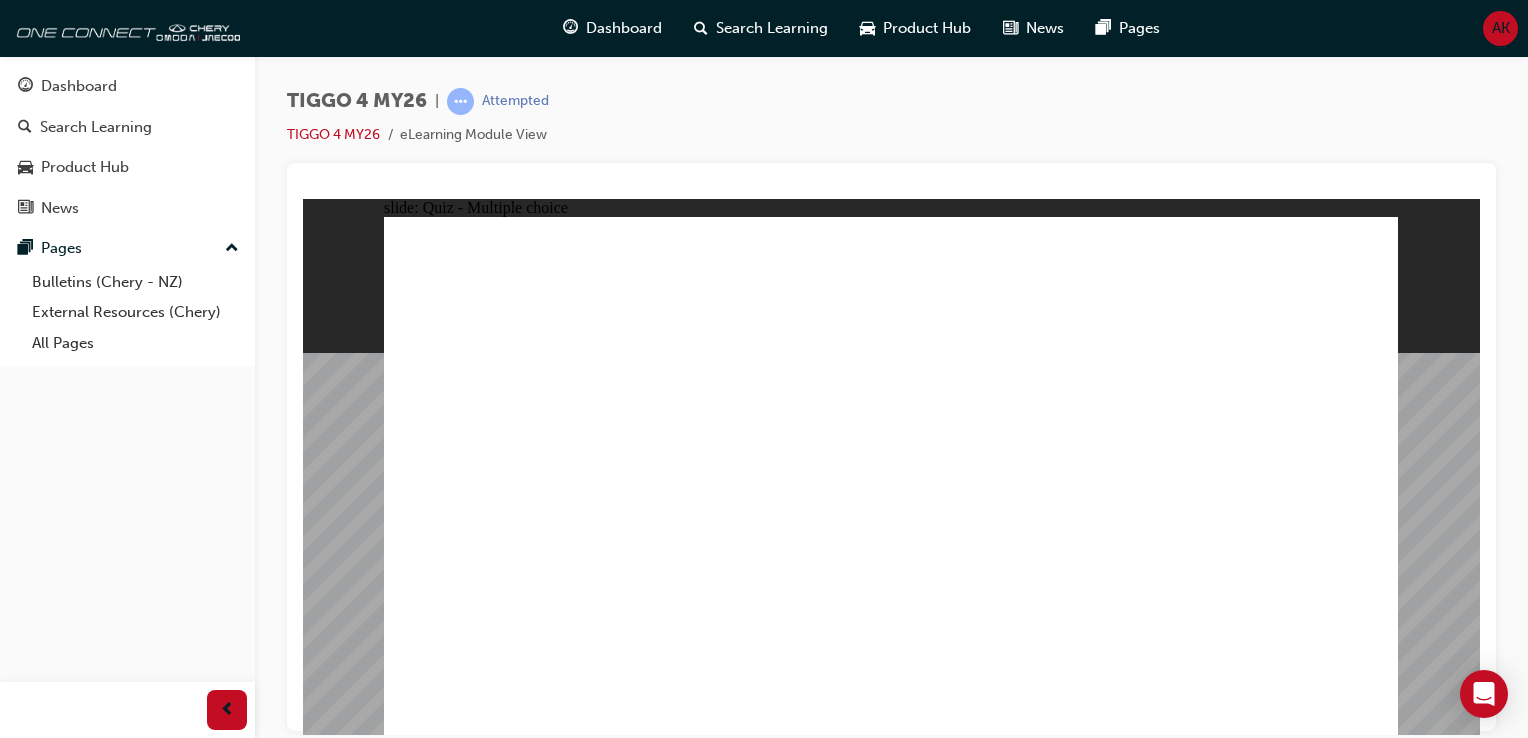 click 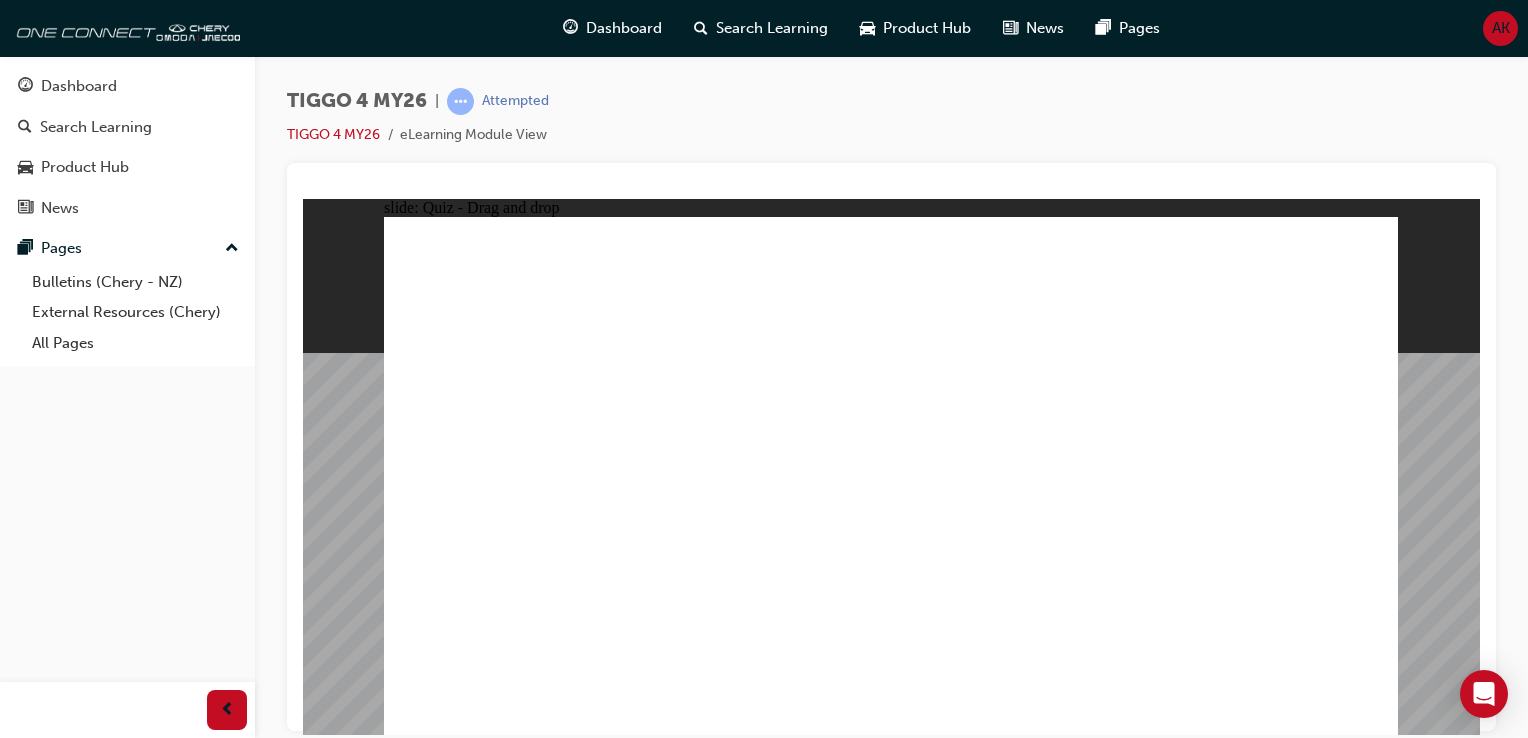 drag, startPoint x: 533, startPoint y: 425, endPoint x: 1027, endPoint y: 342, distance: 500.92413 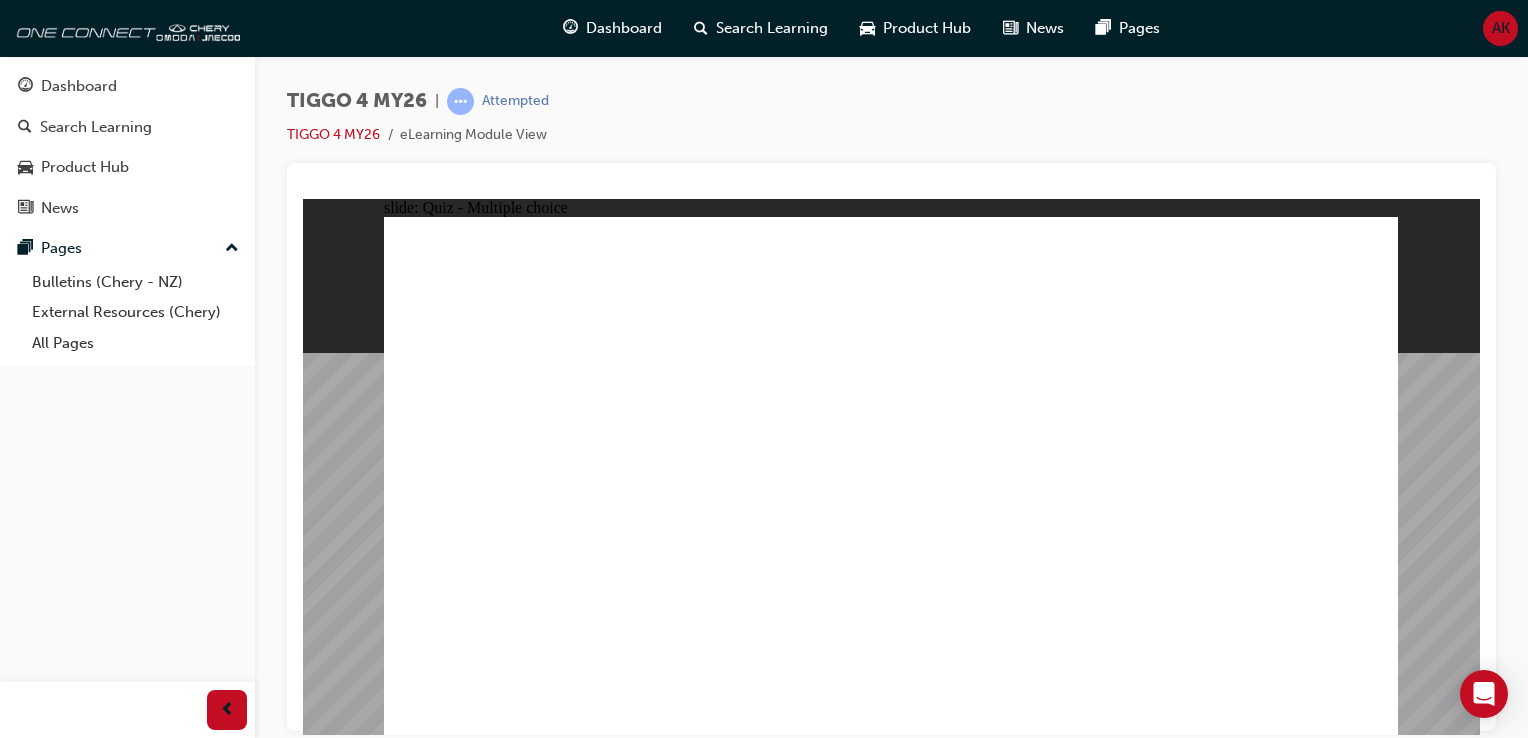 click 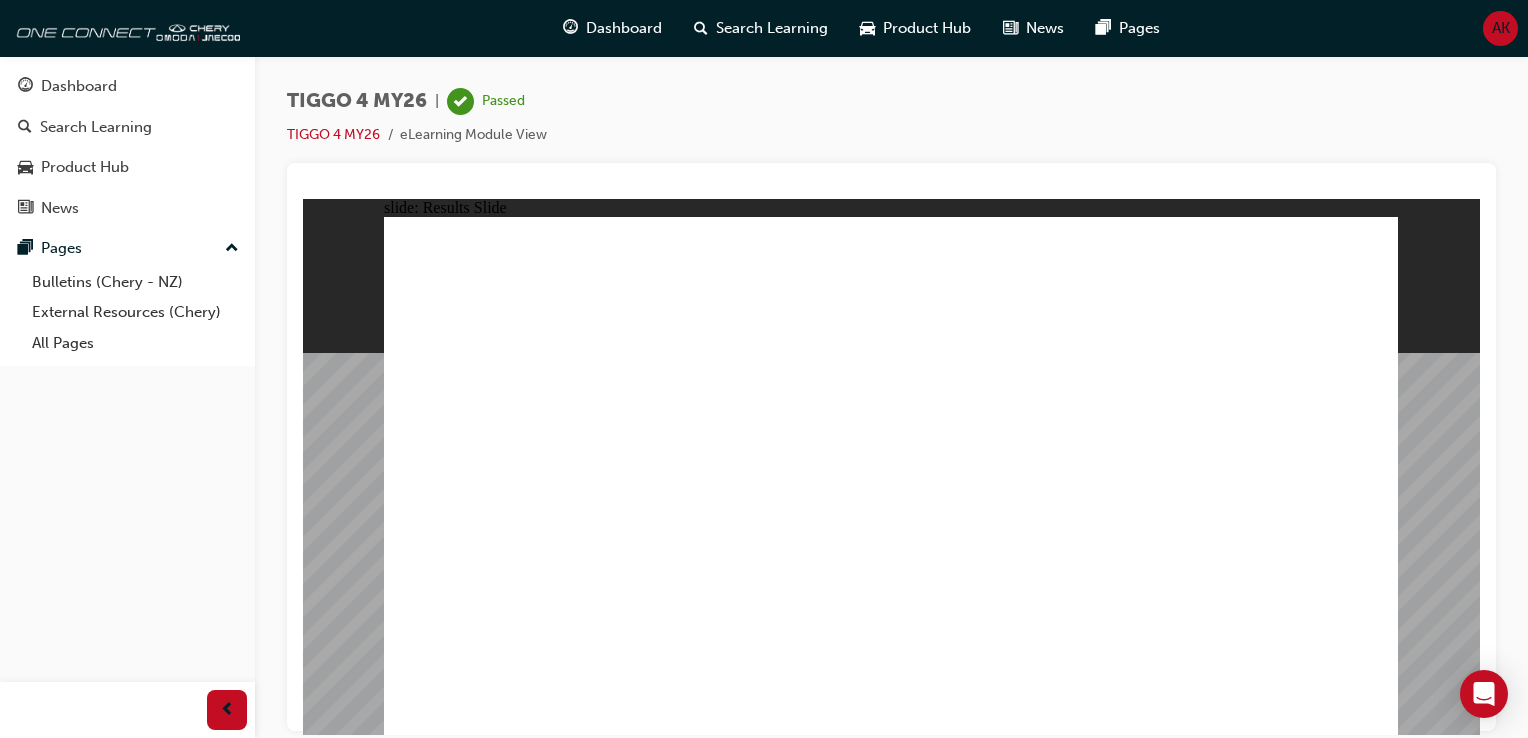 click 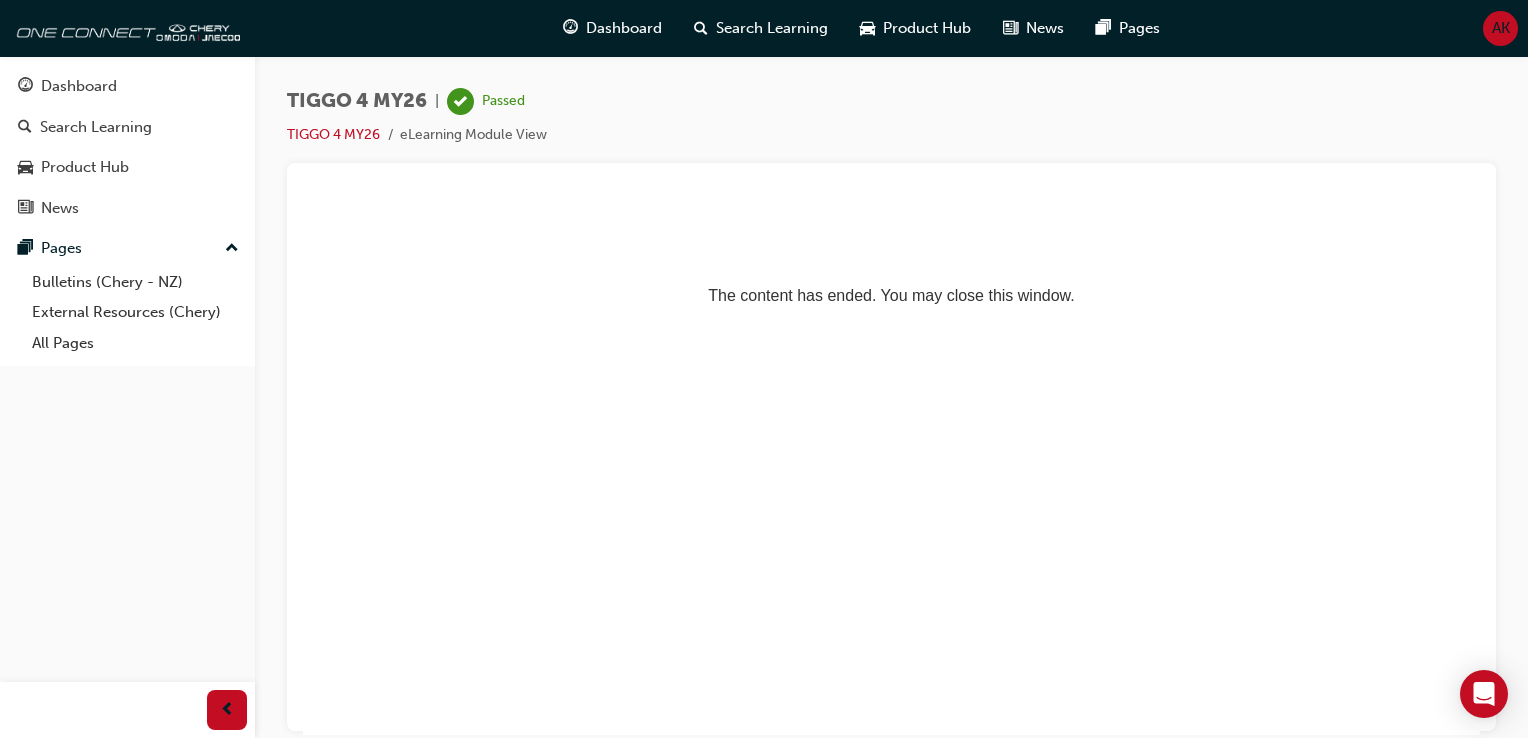 scroll, scrollTop: 0, scrollLeft: 0, axis: both 